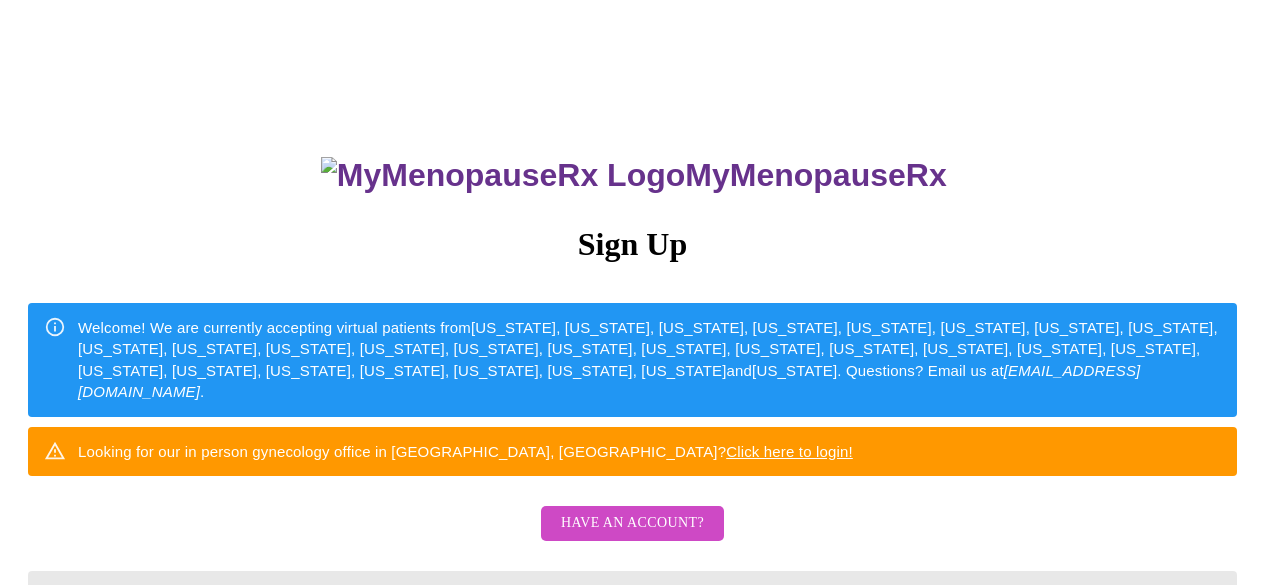 scroll, scrollTop: 0, scrollLeft: 0, axis: both 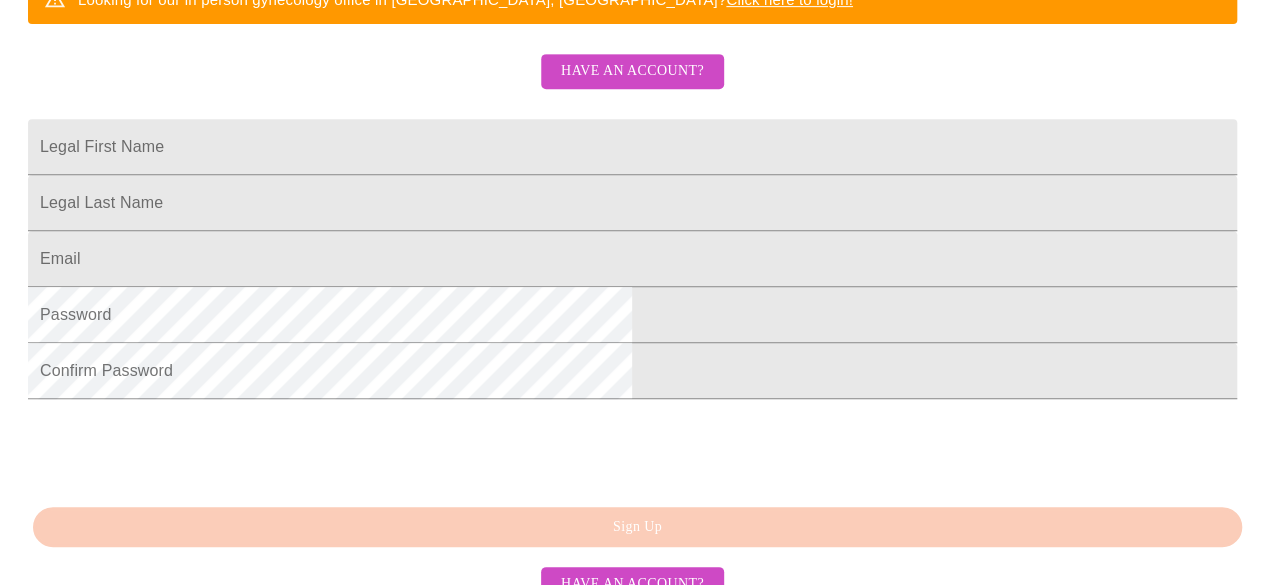 click on "Have an account?" at bounding box center [632, 71] 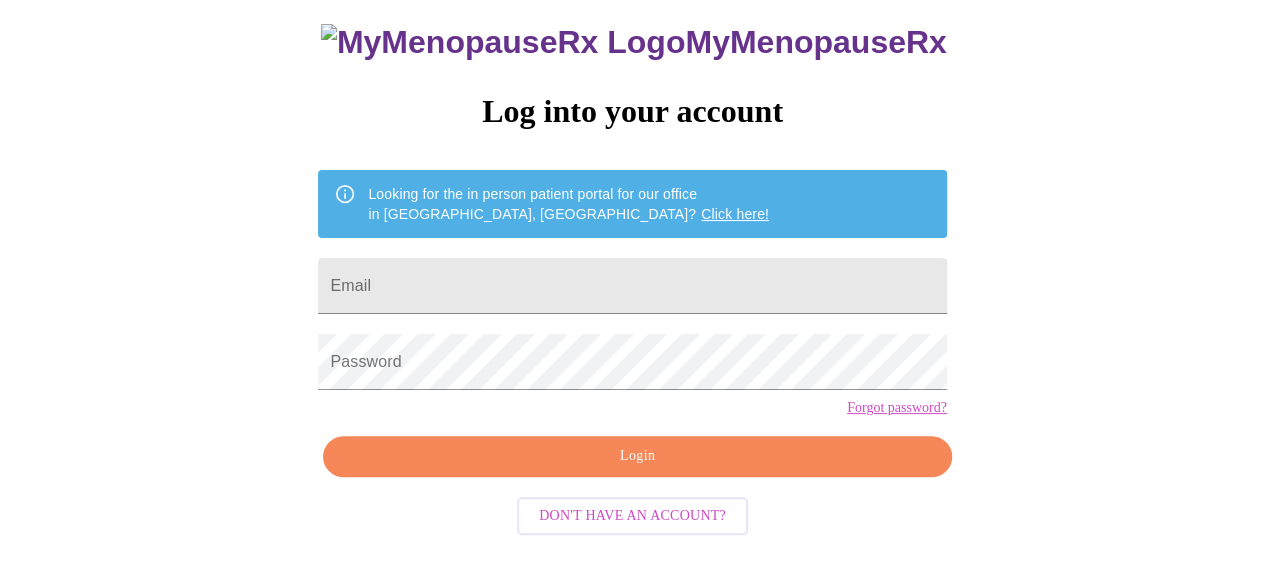 scroll, scrollTop: 126, scrollLeft: 0, axis: vertical 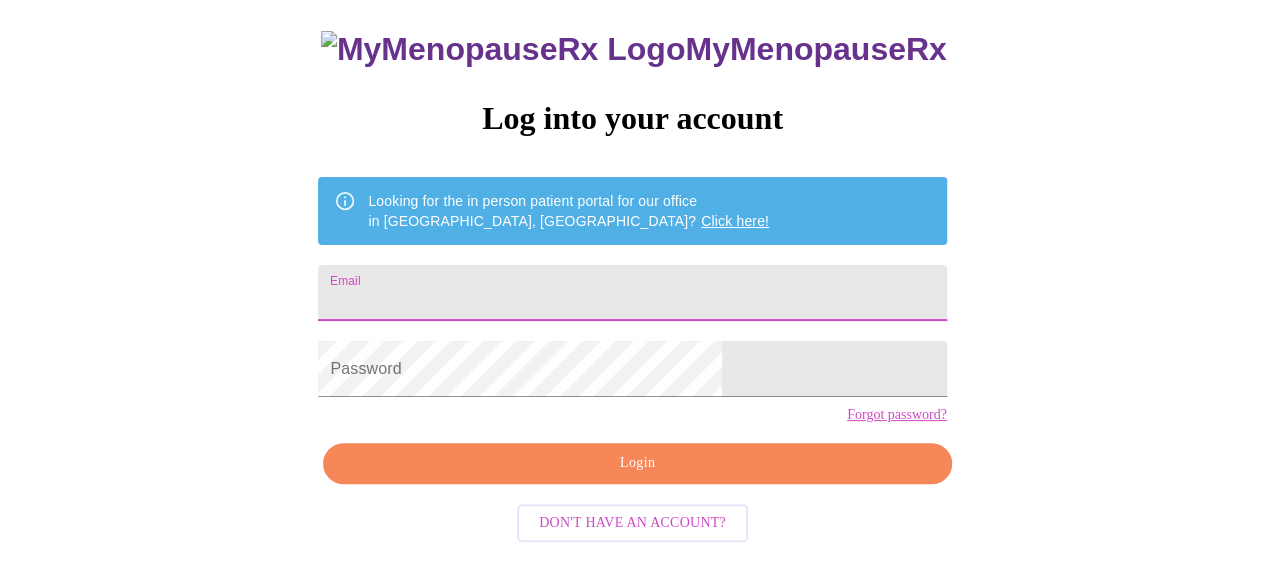 click on "Email" at bounding box center [632, 293] 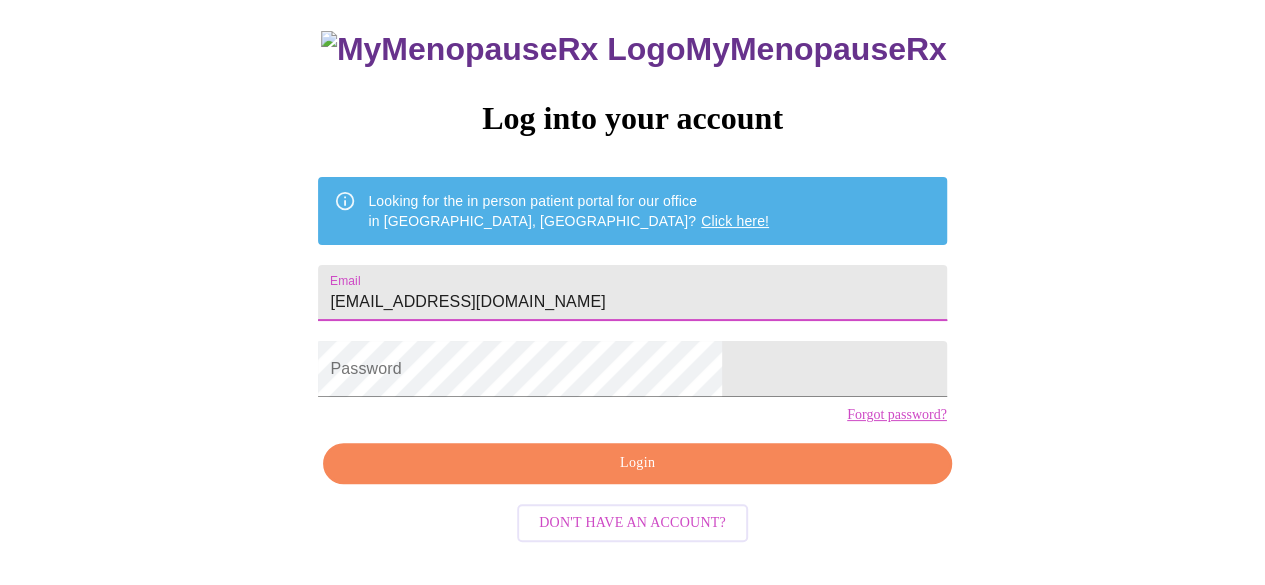 type on "[EMAIL_ADDRESS][DOMAIN_NAME]" 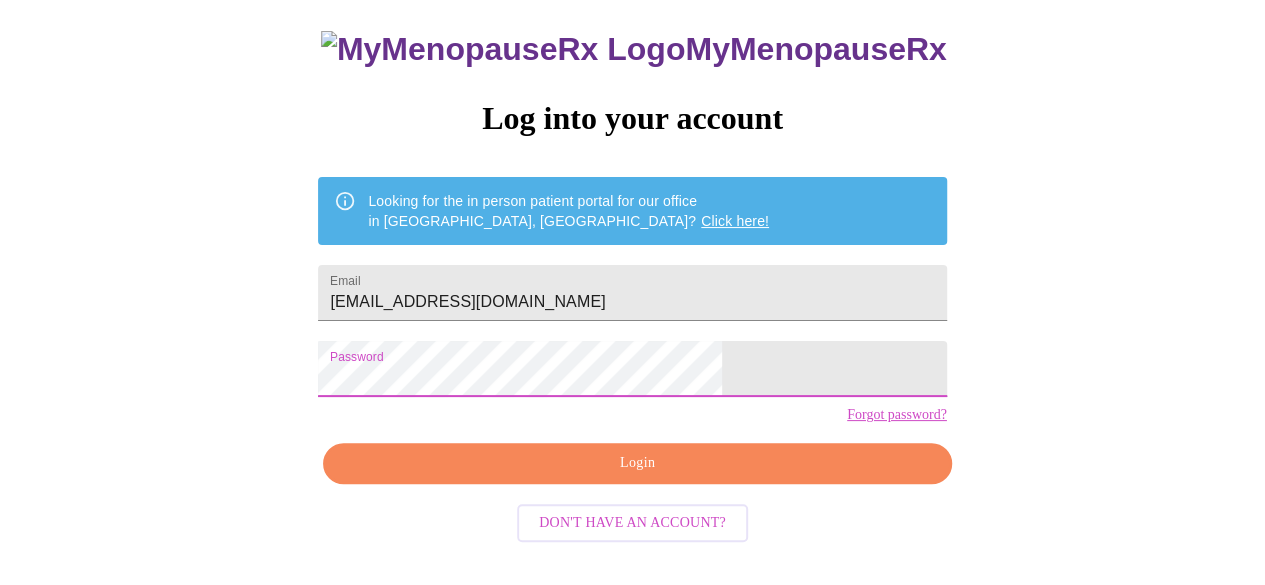 click on "Login" at bounding box center [637, 463] 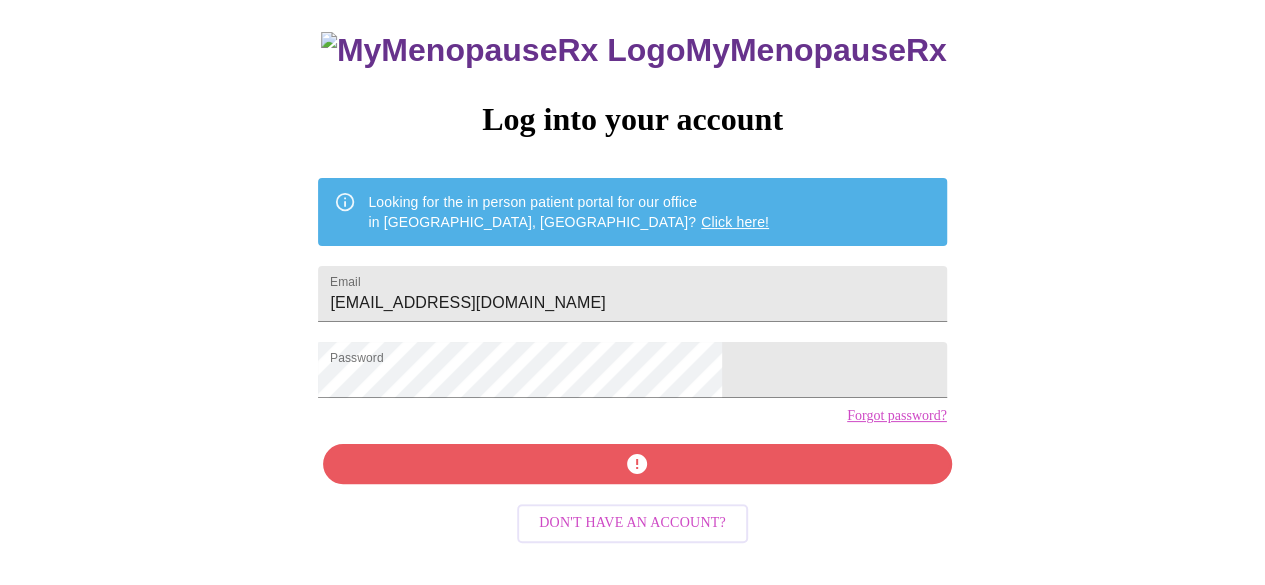 scroll, scrollTop: 126, scrollLeft: 0, axis: vertical 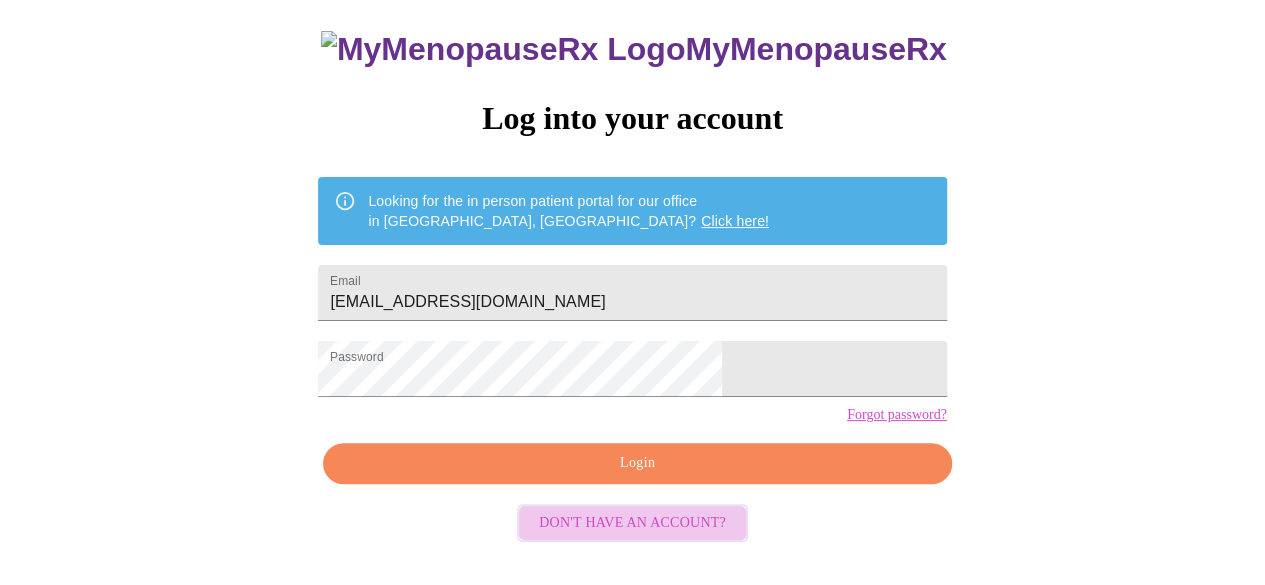 click on "Don't have an account?" at bounding box center (632, 523) 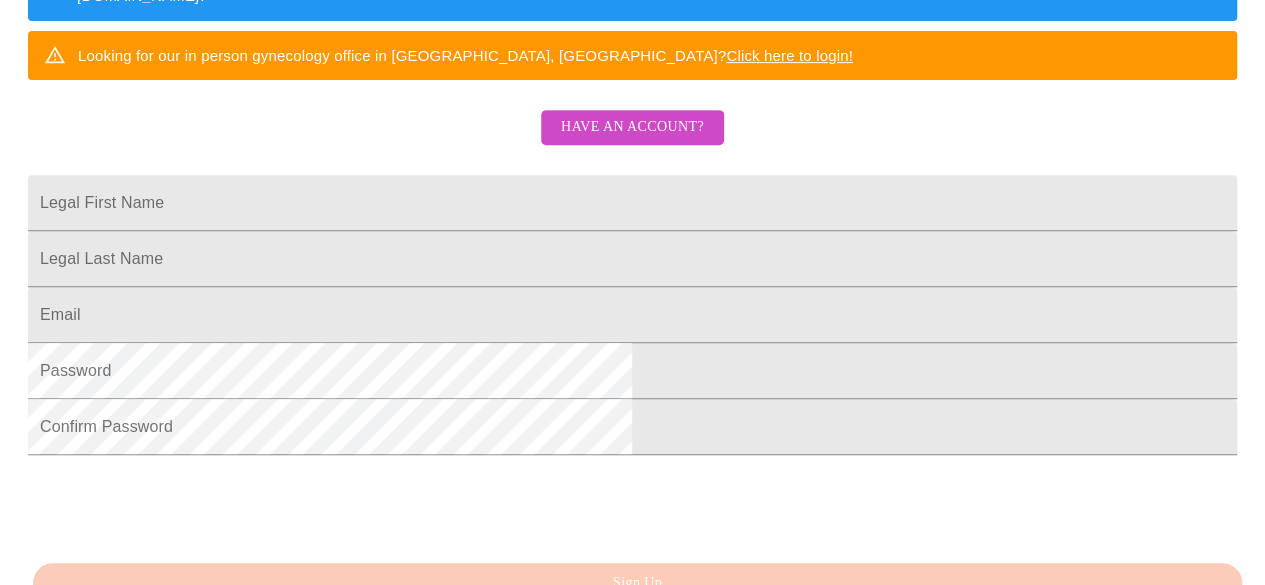 scroll, scrollTop: 398, scrollLeft: 0, axis: vertical 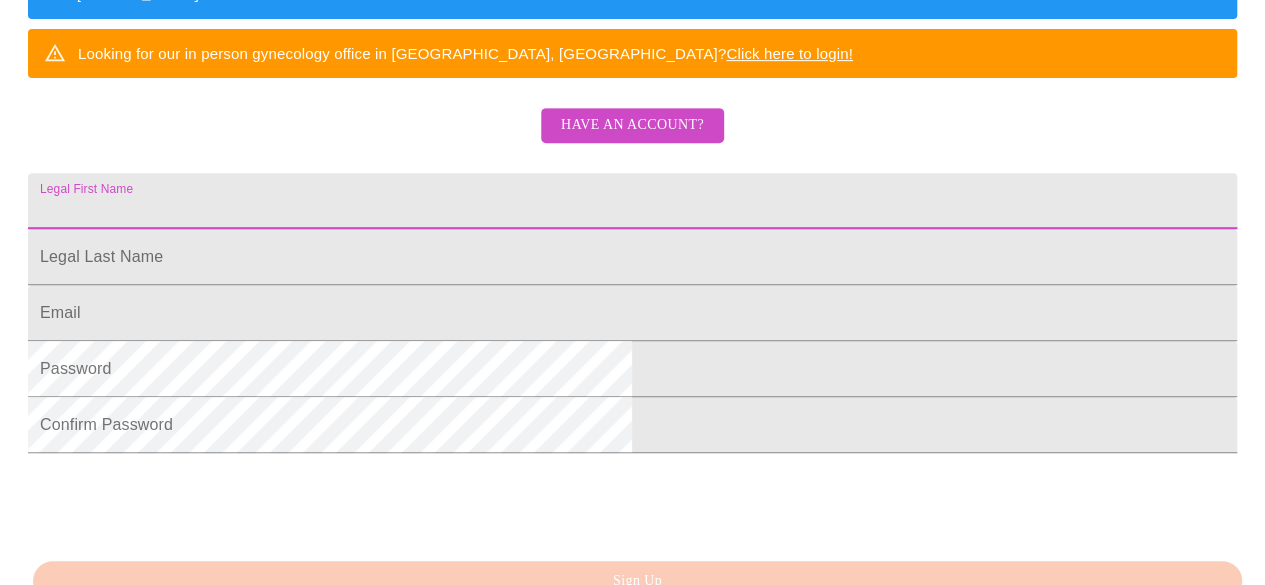 click on "Legal First Name" at bounding box center (632, 201) 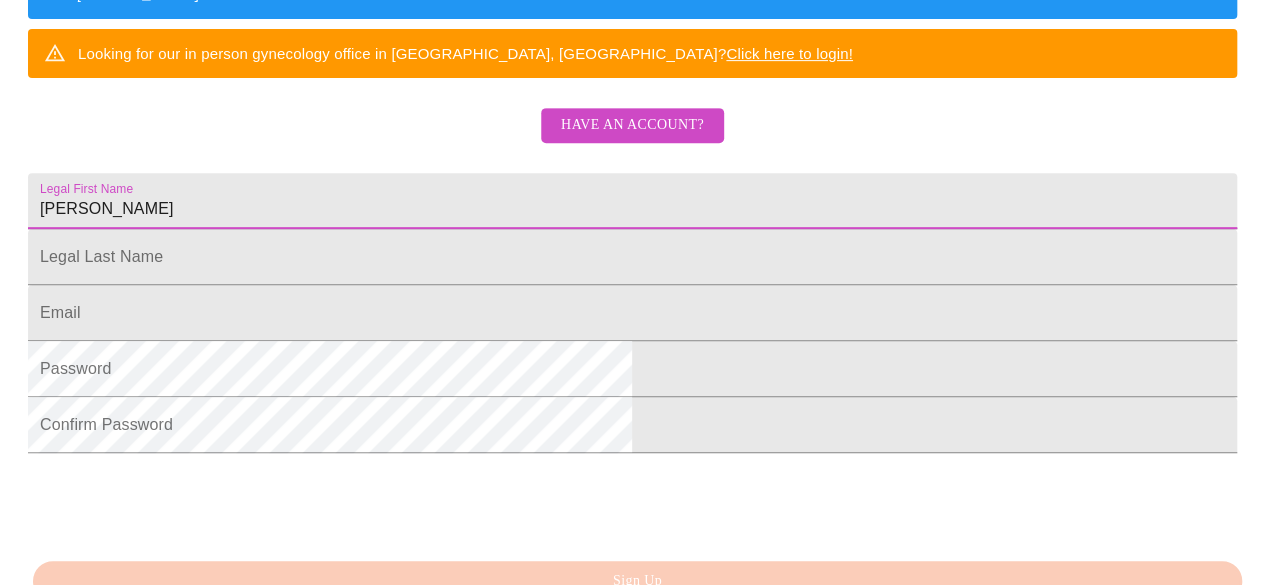 type on "[PERSON_NAME]" 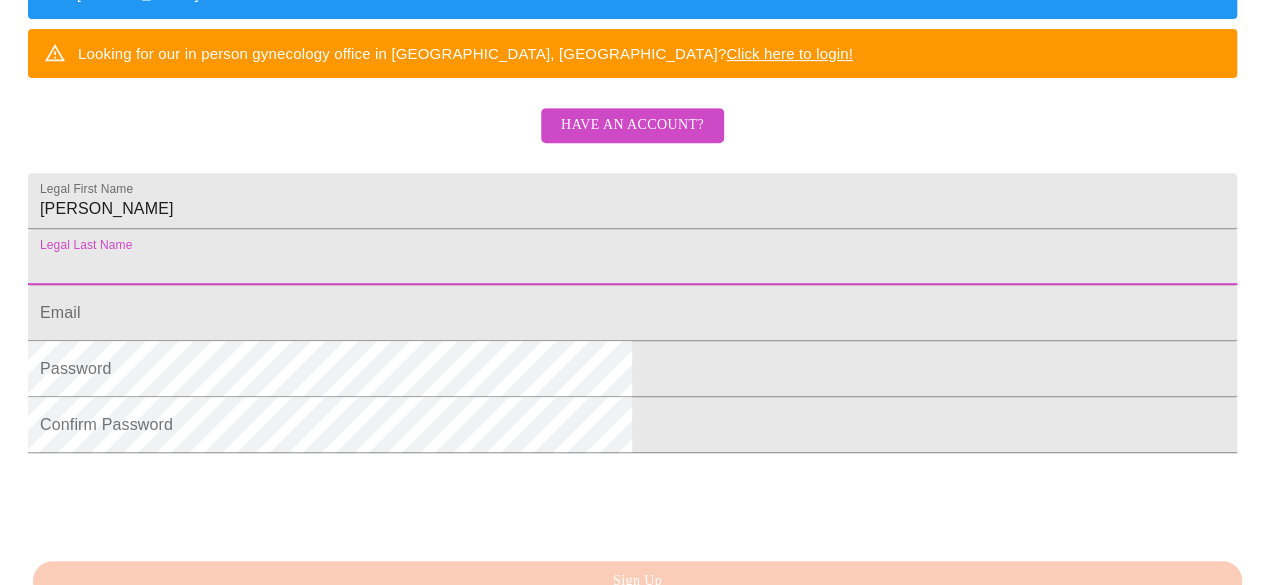 click on "Legal First Name" at bounding box center [632, 257] 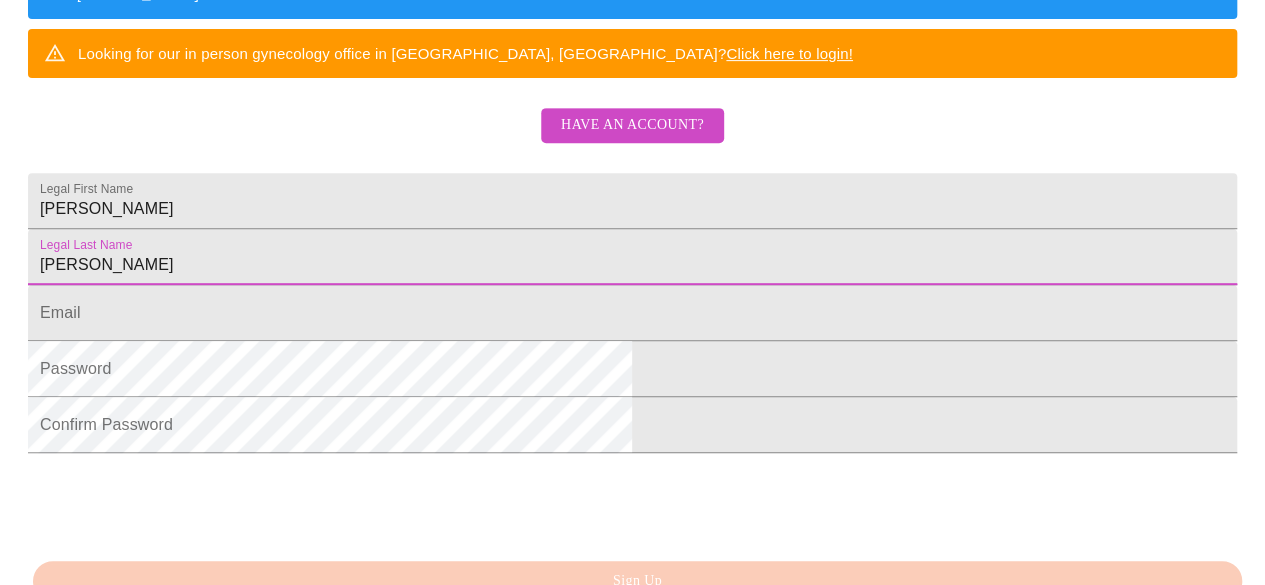 type on "[PERSON_NAME]" 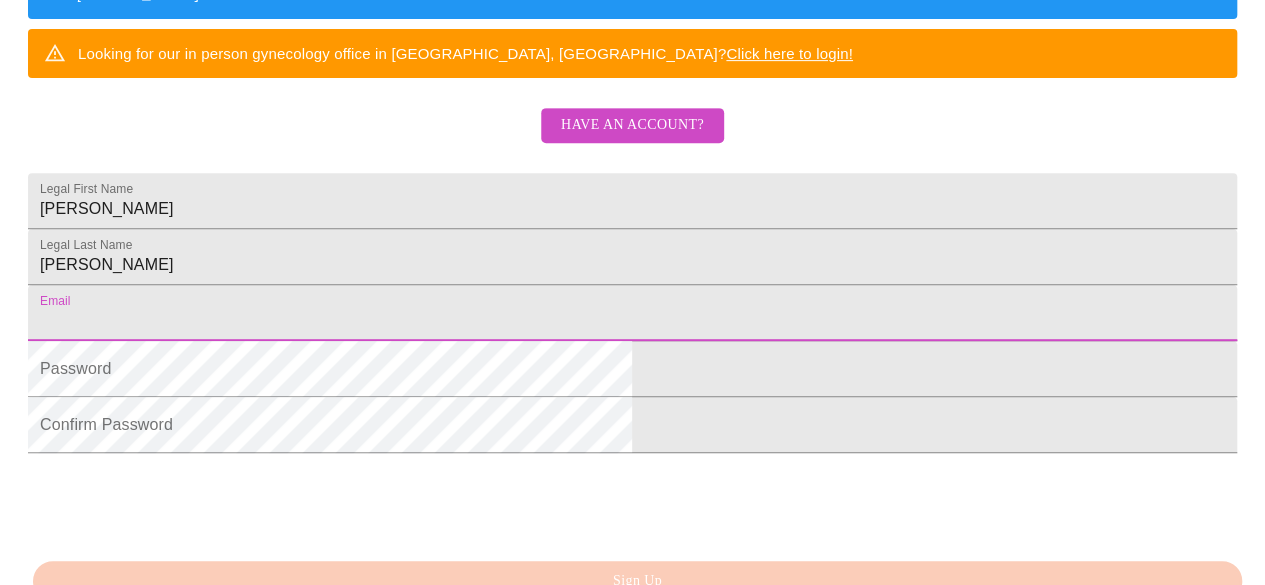 click on "Legal First Name" at bounding box center [632, 313] 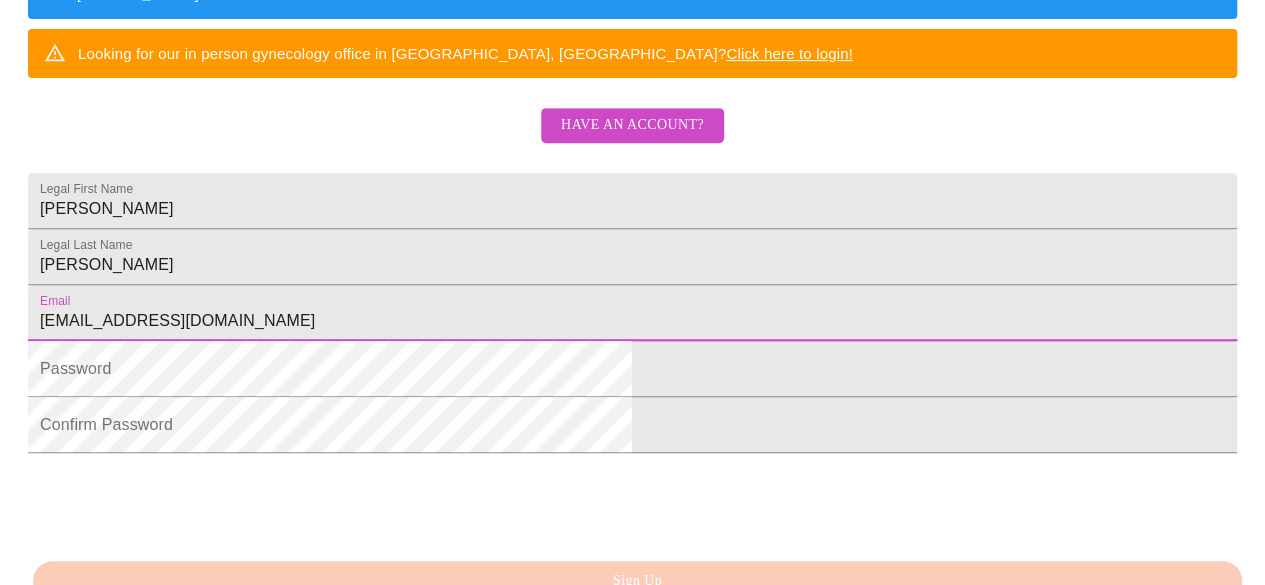type on "[EMAIL_ADDRESS][DOMAIN_NAME]" 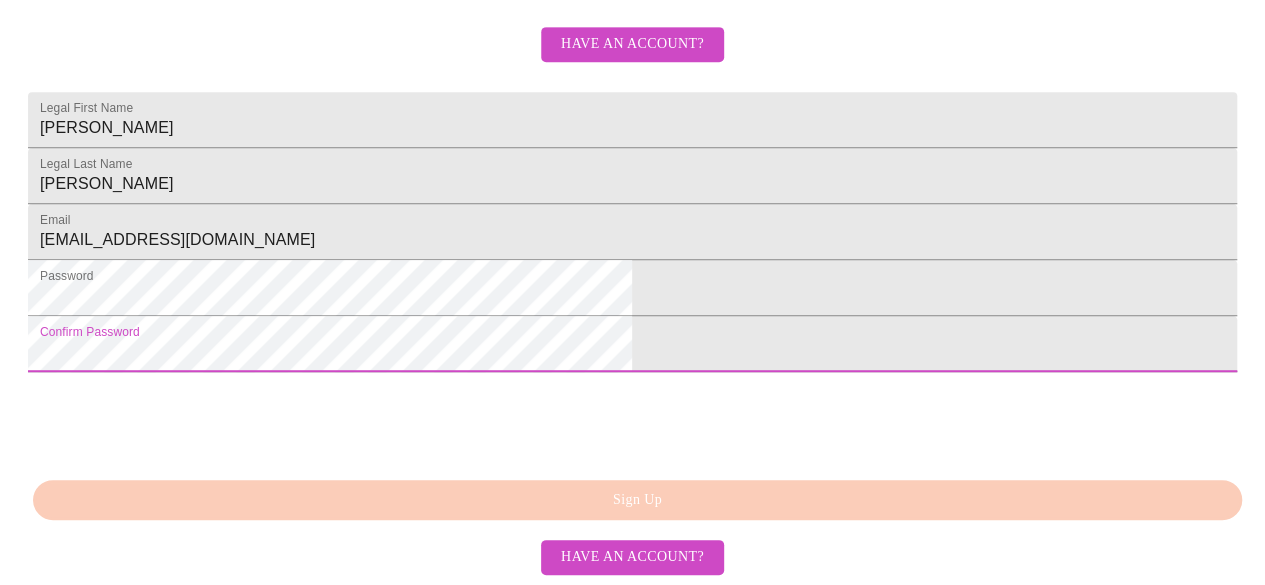 scroll, scrollTop: 610, scrollLeft: 0, axis: vertical 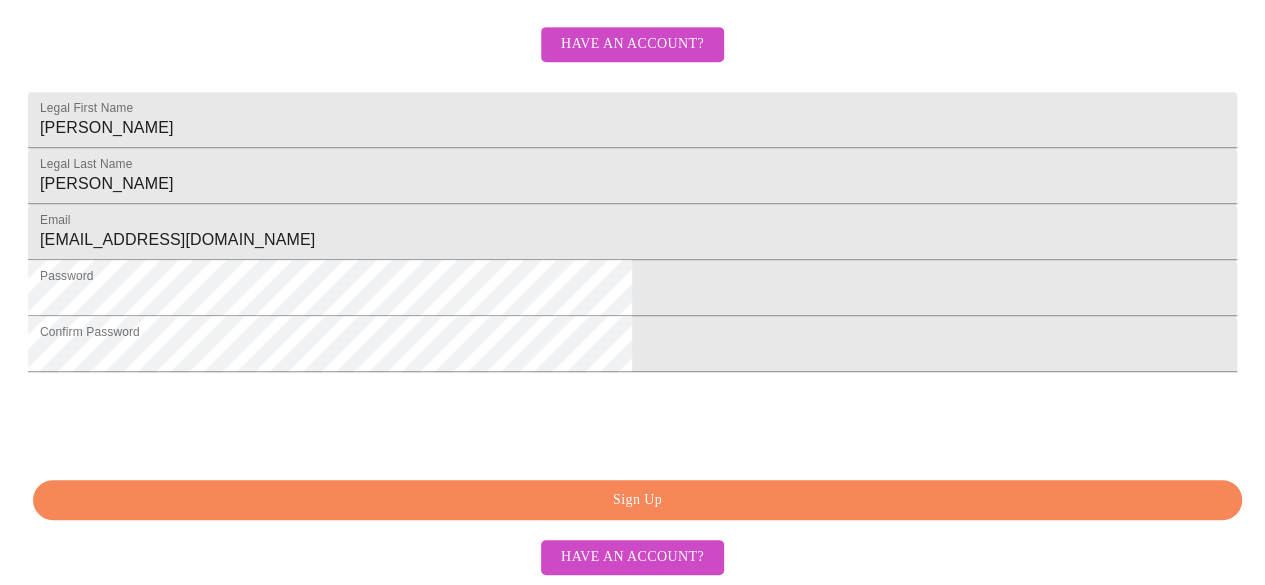 click on "Sign Up" at bounding box center (637, 500) 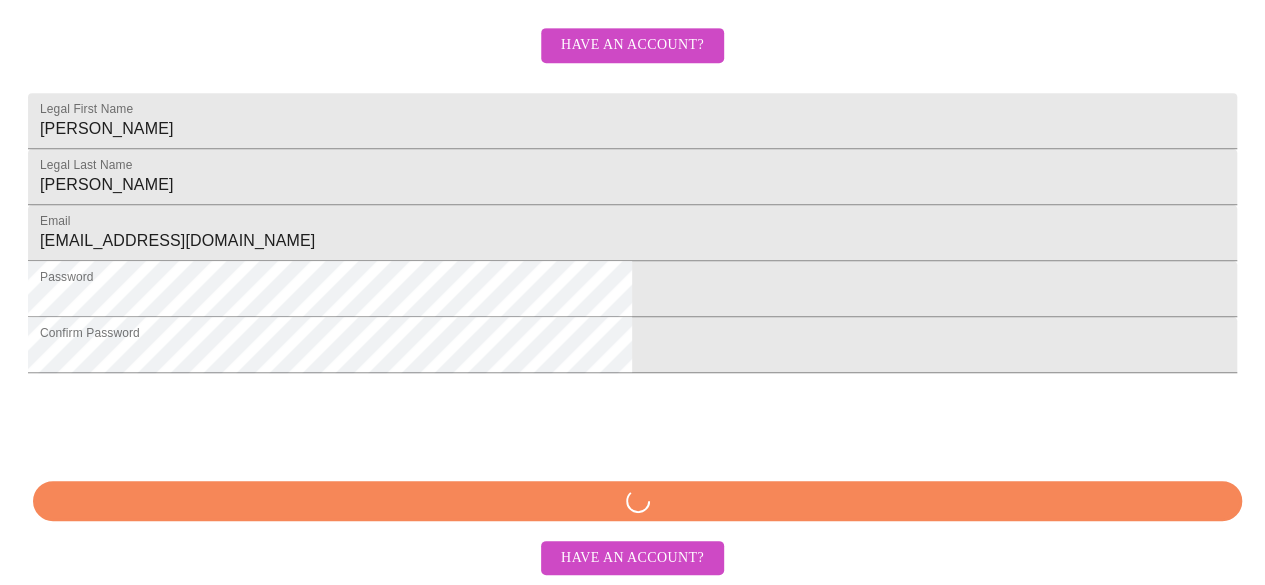 scroll, scrollTop: 609, scrollLeft: 0, axis: vertical 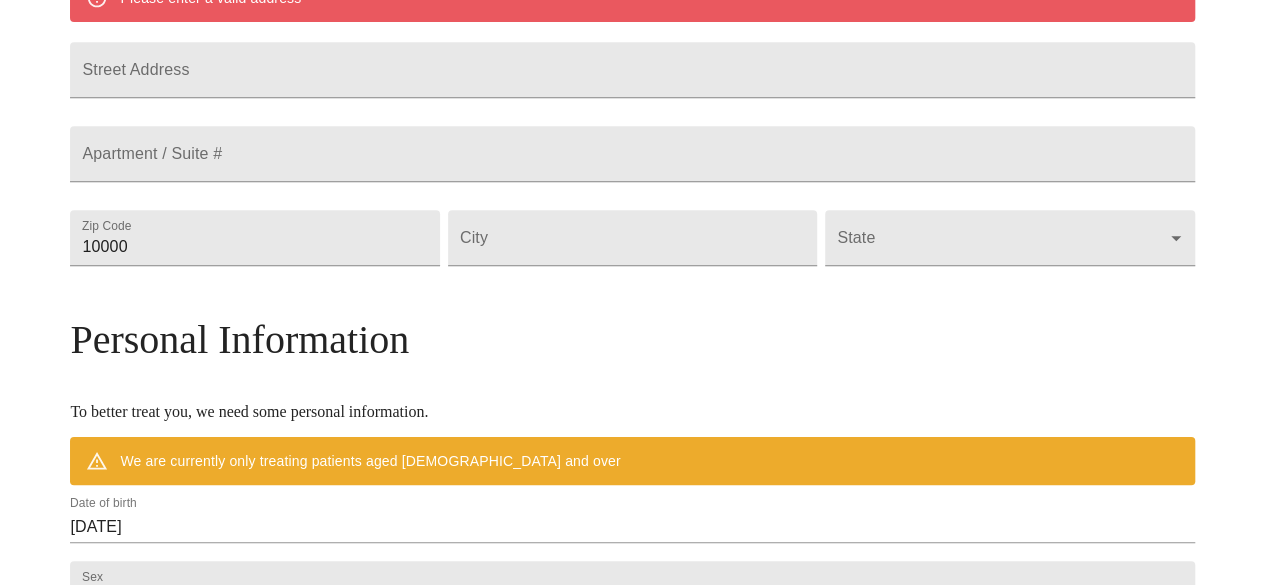 click on "Street Address" at bounding box center [632, 70] 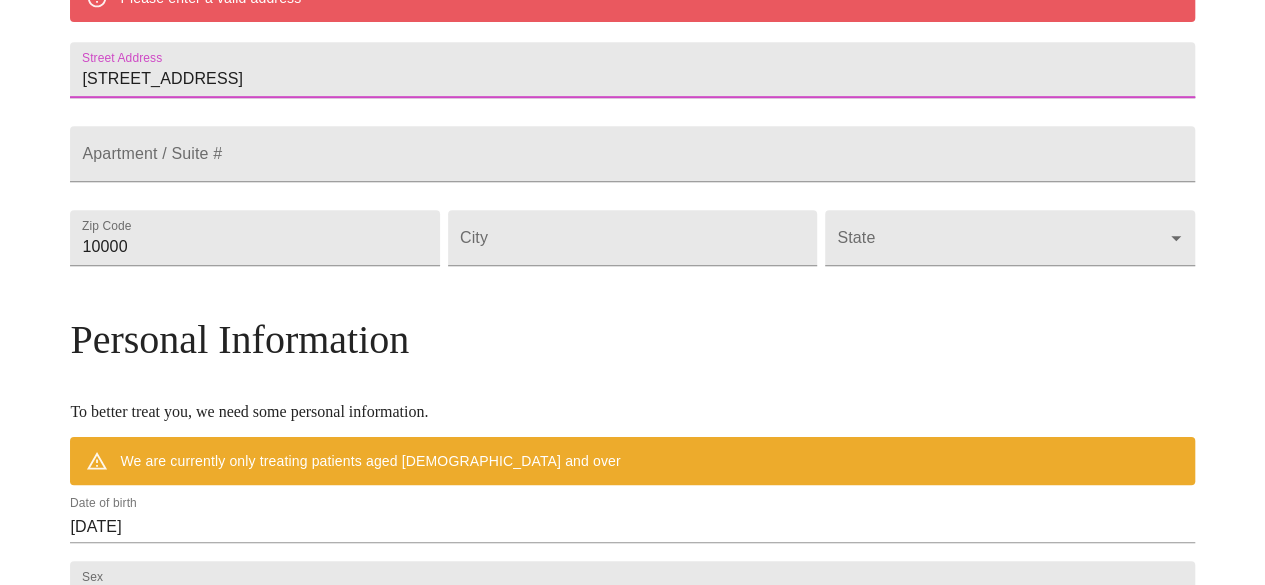 type on "[STREET_ADDRESS]" 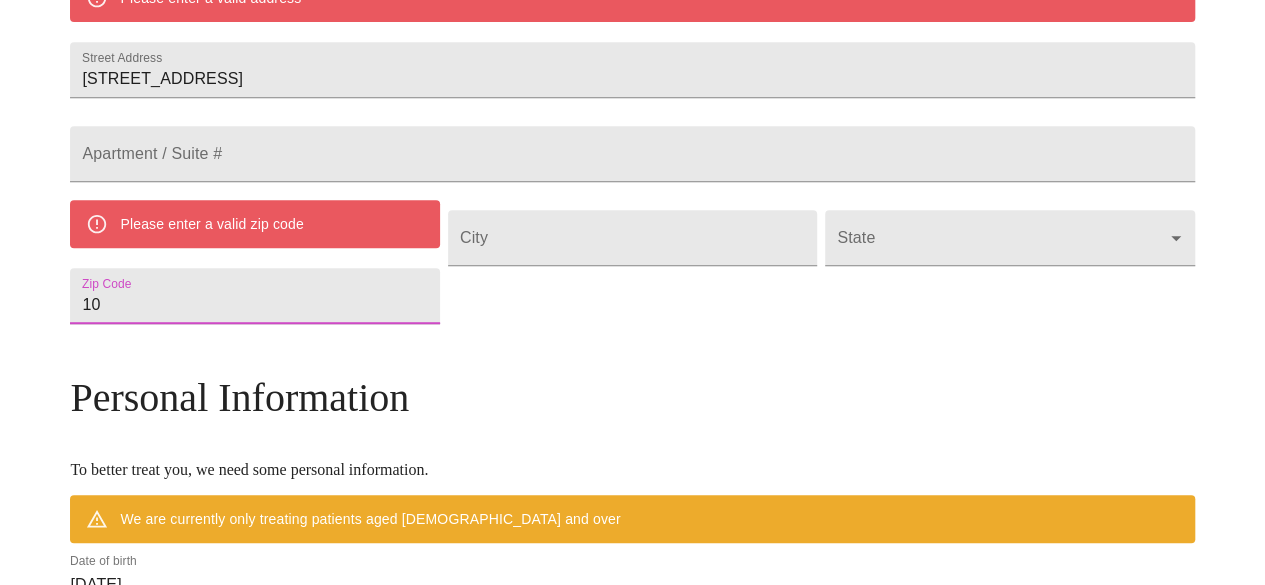 type on "1" 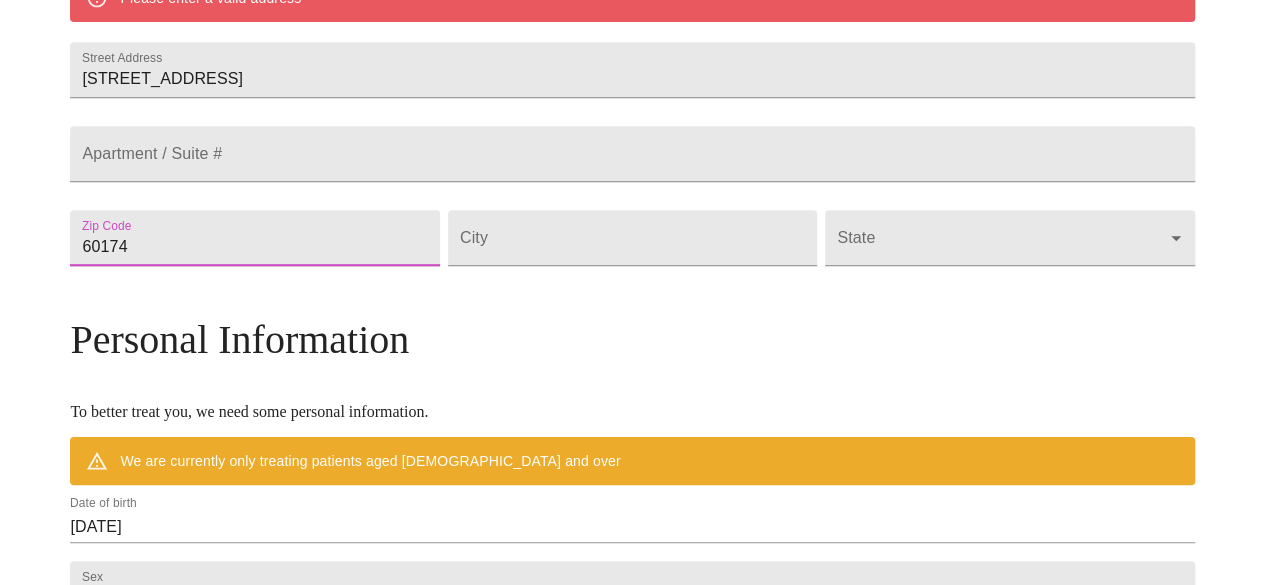 type on "60174" 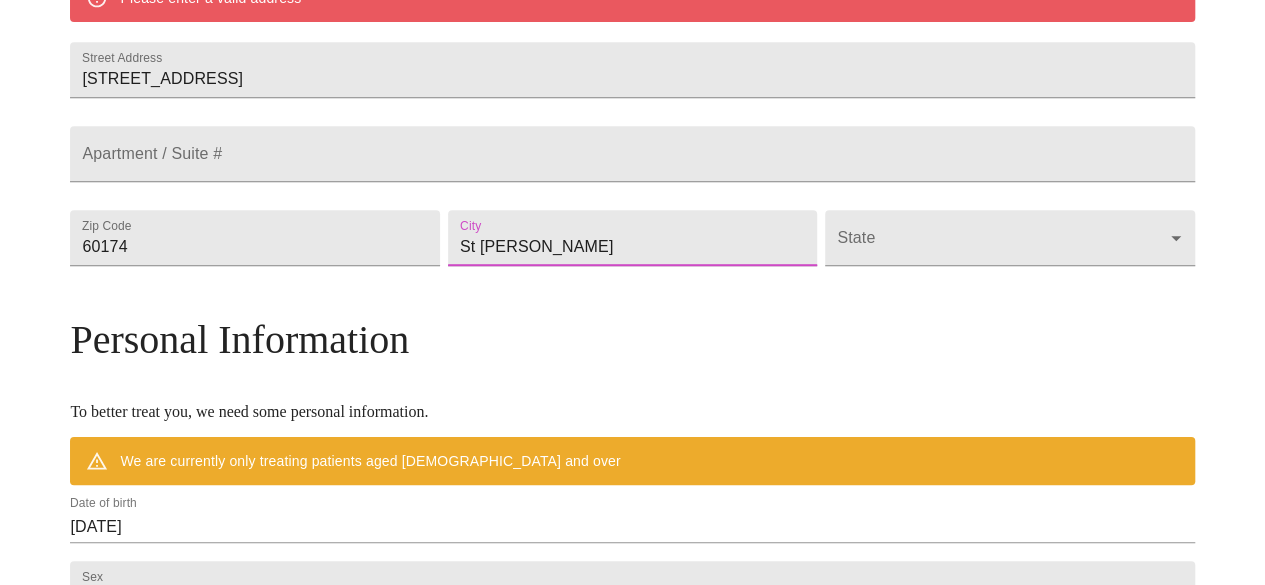 type on "St [PERSON_NAME]" 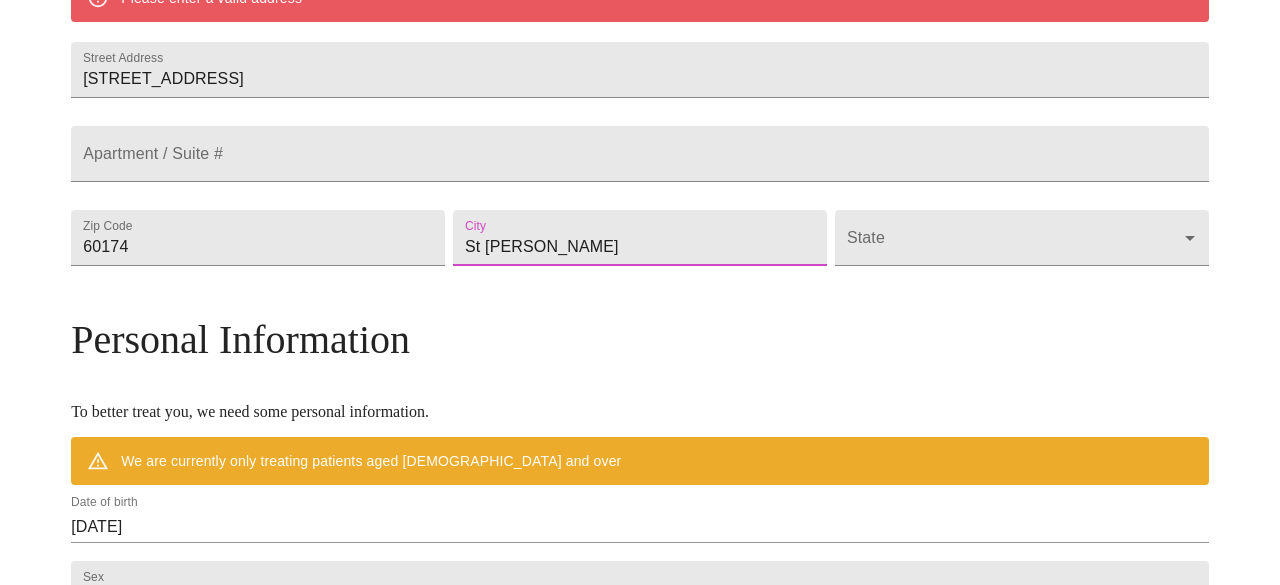 click on "MyMenopauseRx Welcome to MyMenopauseRx Since it's your first time here, you'll need to enter some medical and social information.  We'll guide you through it! Mailing Address We currently are only supporting patients from  [US_STATE], [US_STATE], [US_STATE], [US_STATE], [US_STATE], [US_STATE], [US_STATE], [US_STATE], [US_STATE], [US_STATE], [US_STATE], [US_STATE], [US_STATE], [US_STATE], [US_STATE], [US_STATE], [US_STATE], [US_STATE], [US_STATE], [US_STATE], [US_STATE], [US_STATE], [US_STATE], [US_STATE], [US_STATE], [US_STATE], [US_STATE], [US_STATE]  and  [US_STATE] . If you live elsewhere, reach out to us at  [EMAIL_ADDRESS][DOMAIN_NAME] . Please enter a valid address Street Address [STREET_ADDRESS][GEOGRAPHIC_DATA] / Suite # Zip Code [GEOGRAPHIC_DATA][PERSON_NAME] ​ Personal Information To better treat you, we need some personal information. We are currently only treating patients aged [DEMOGRAPHIC_DATA] and over Date of birth [DEMOGRAPHIC_DATA] Sex [DEMOGRAPHIC_DATA] [DEMOGRAPHIC_DATA] Phone Number (   )    - Receive Text Message Notifications Terms of Service & Privacy Policy By  Continuing Terms of Service  and our" at bounding box center [640, 265] 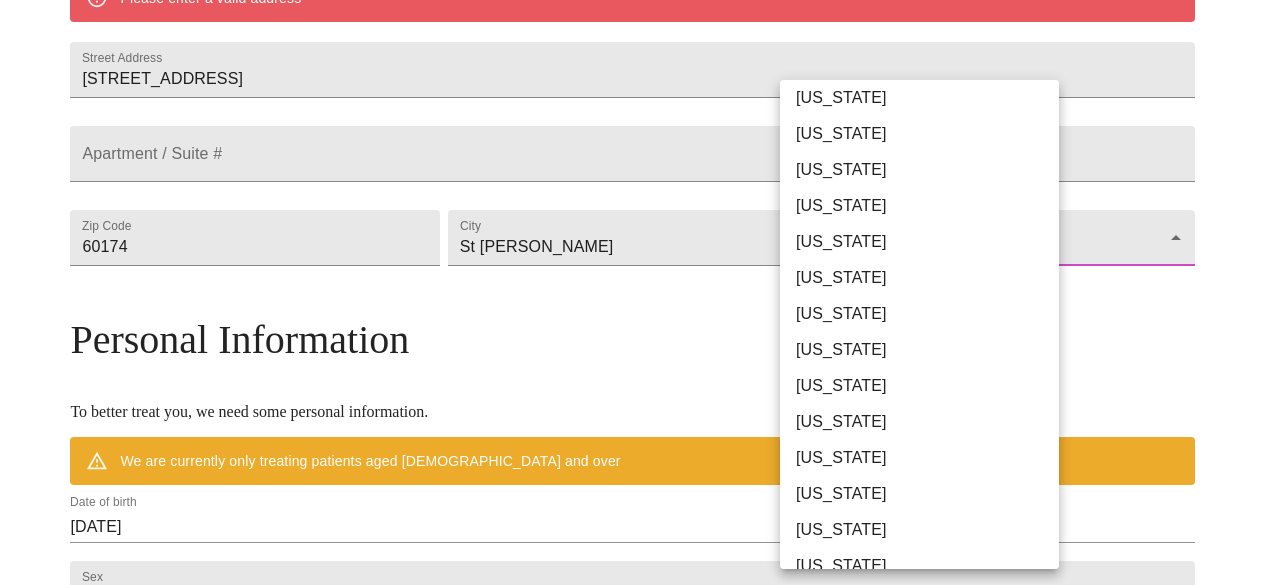 scroll, scrollTop: 193, scrollLeft: 0, axis: vertical 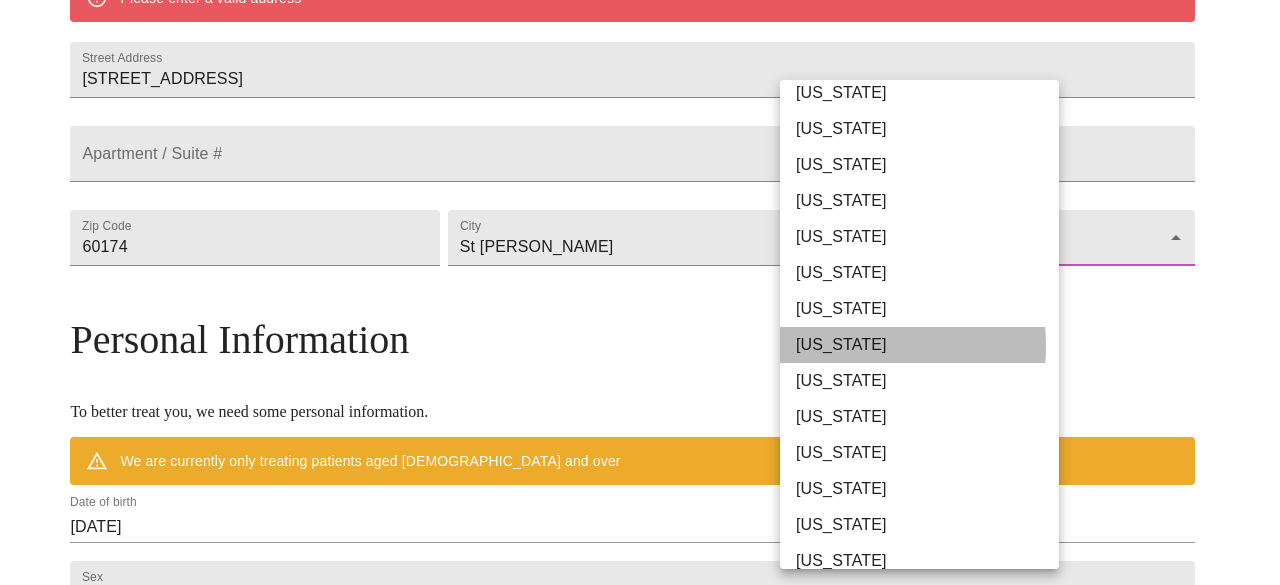 click on "[US_STATE]" at bounding box center [927, 345] 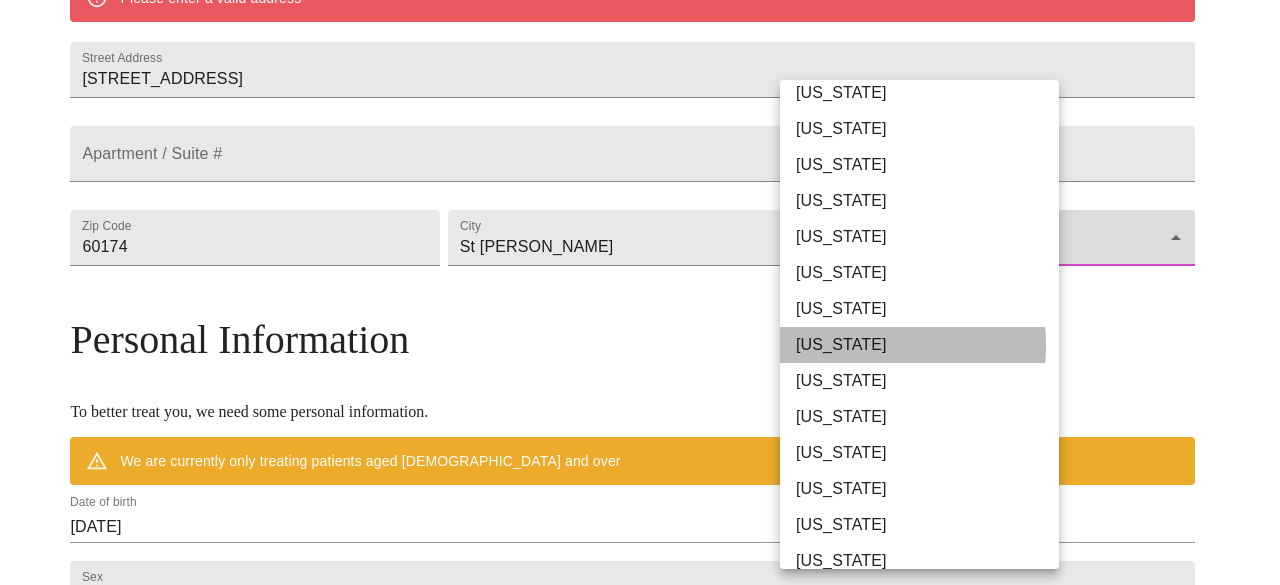 type on "[US_STATE]" 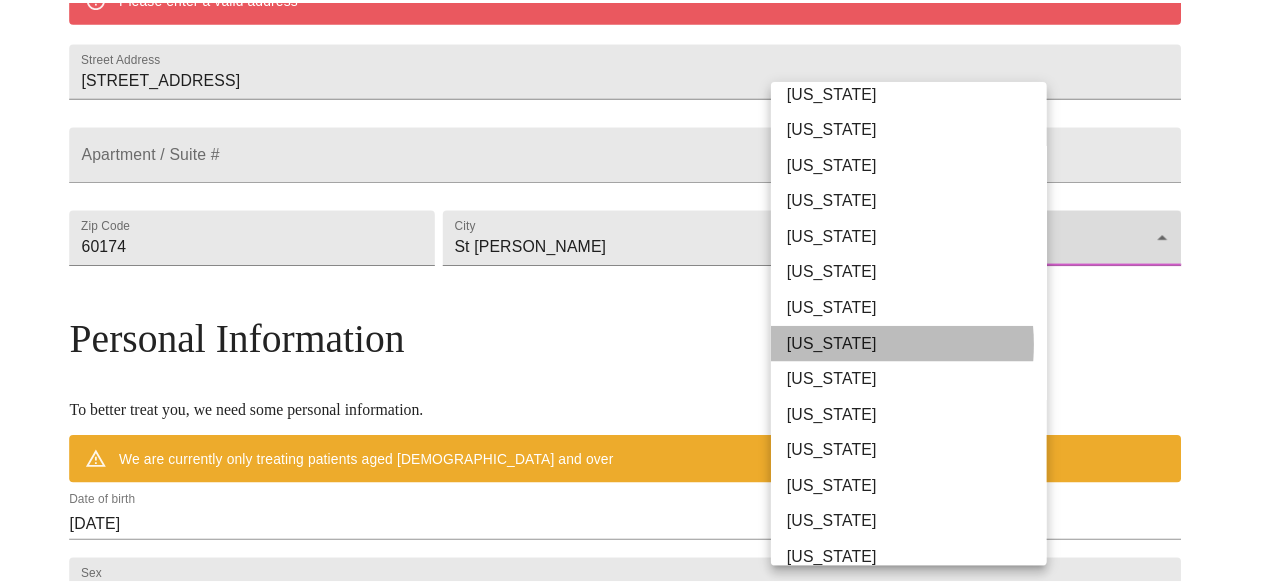 scroll, scrollTop: 473, scrollLeft: 0, axis: vertical 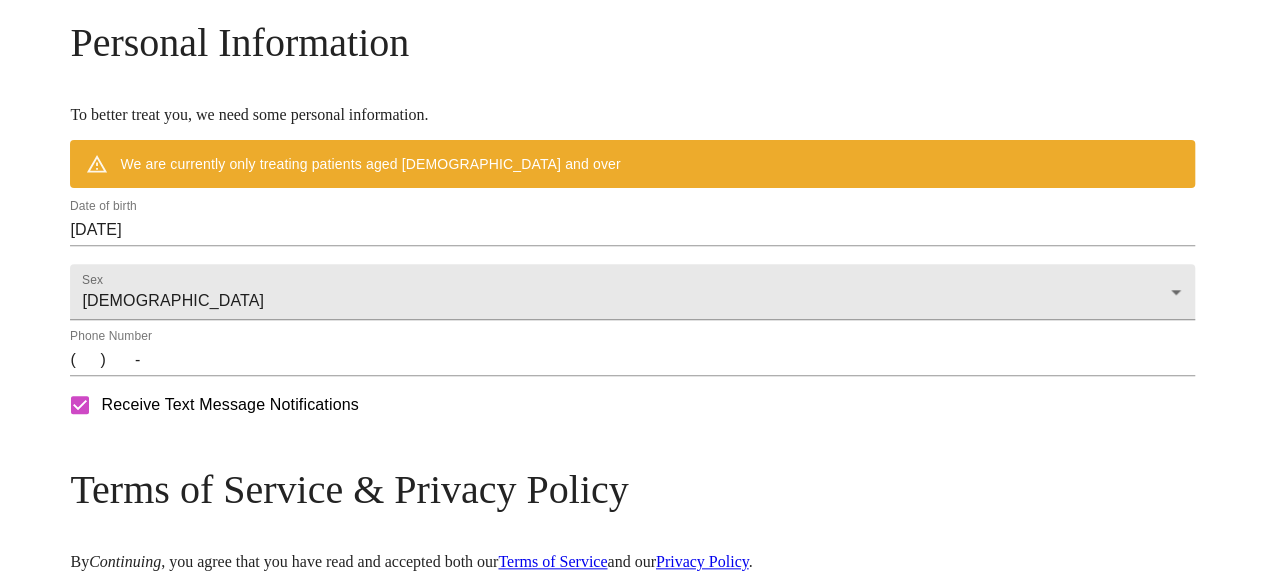 click on "[DATE]" at bounding box center [632, 230] 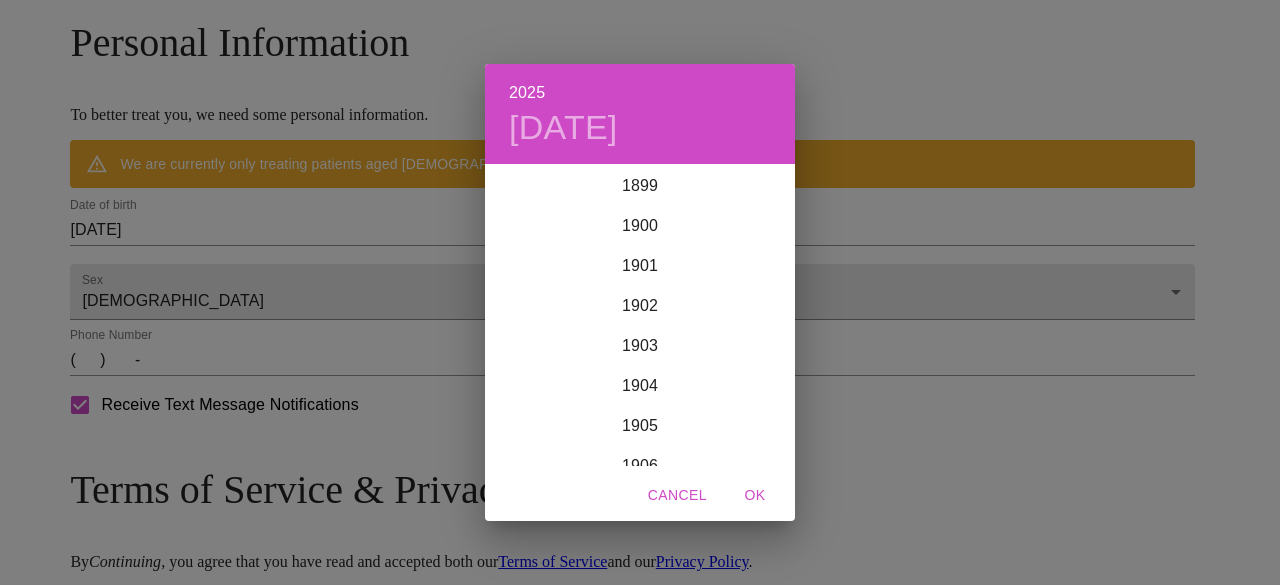 scroll, scrollTop: 4920, scrollLeft: 0, axis: vertical 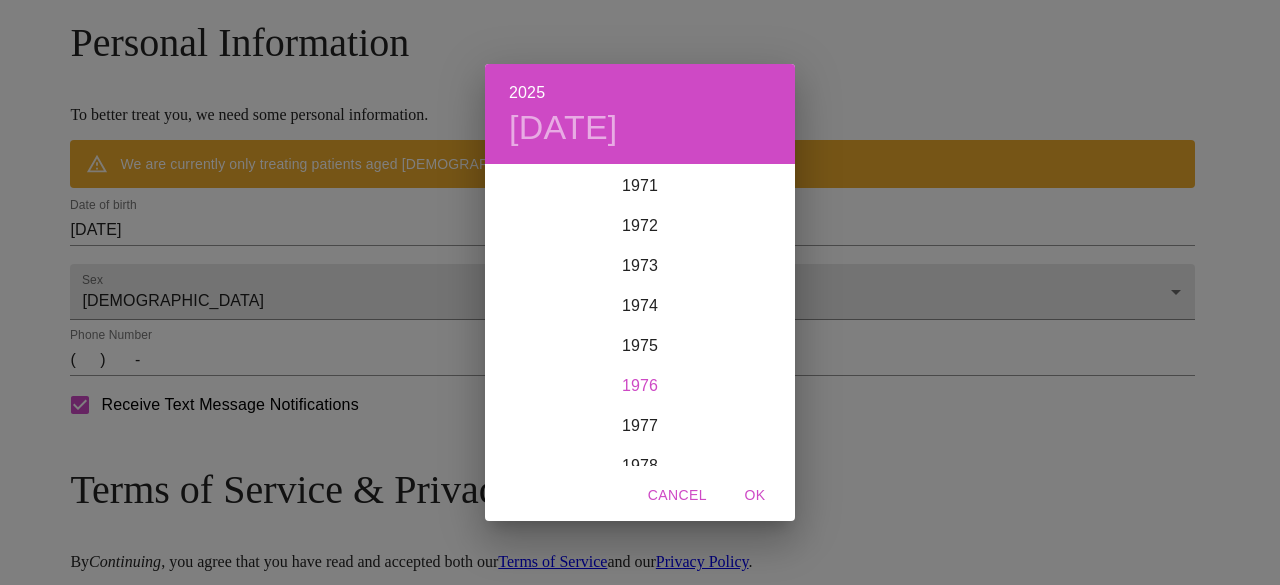 click on "1976" at bounding box center [640, 386] 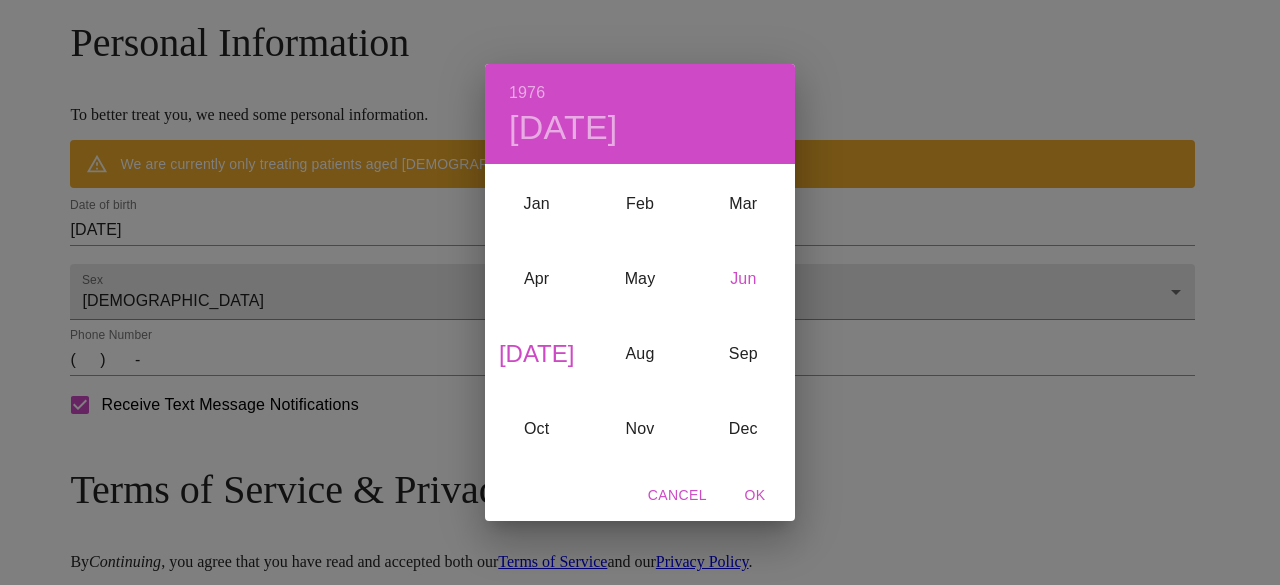 click on "Jun" at bounding box center (743, 278) 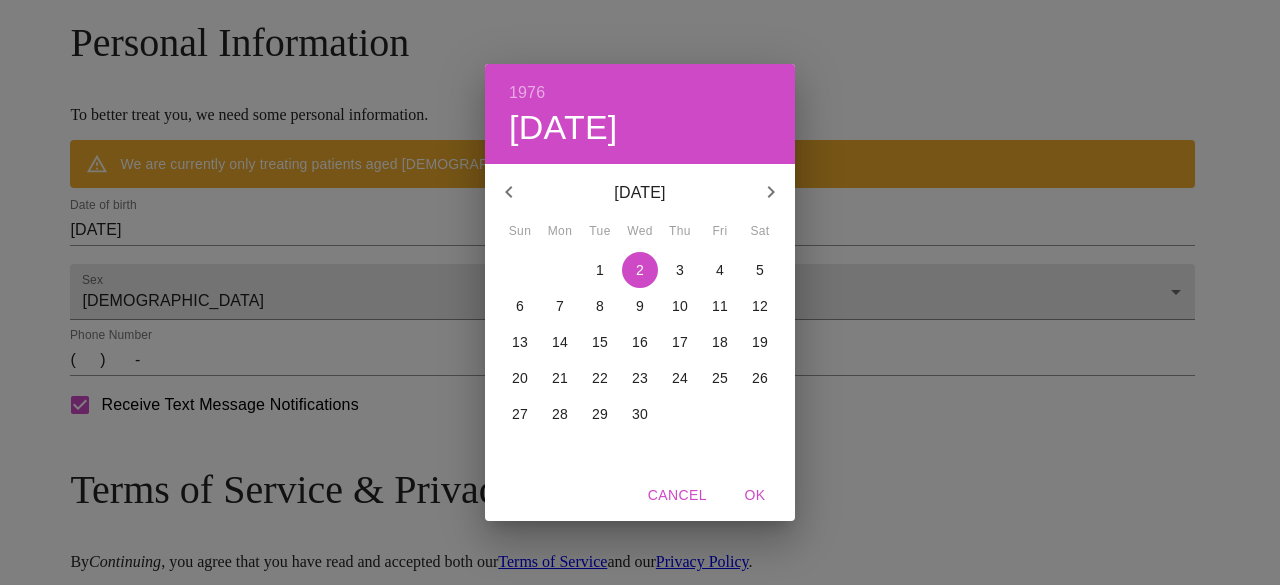 click on "20" at bounding box center (520, 378) 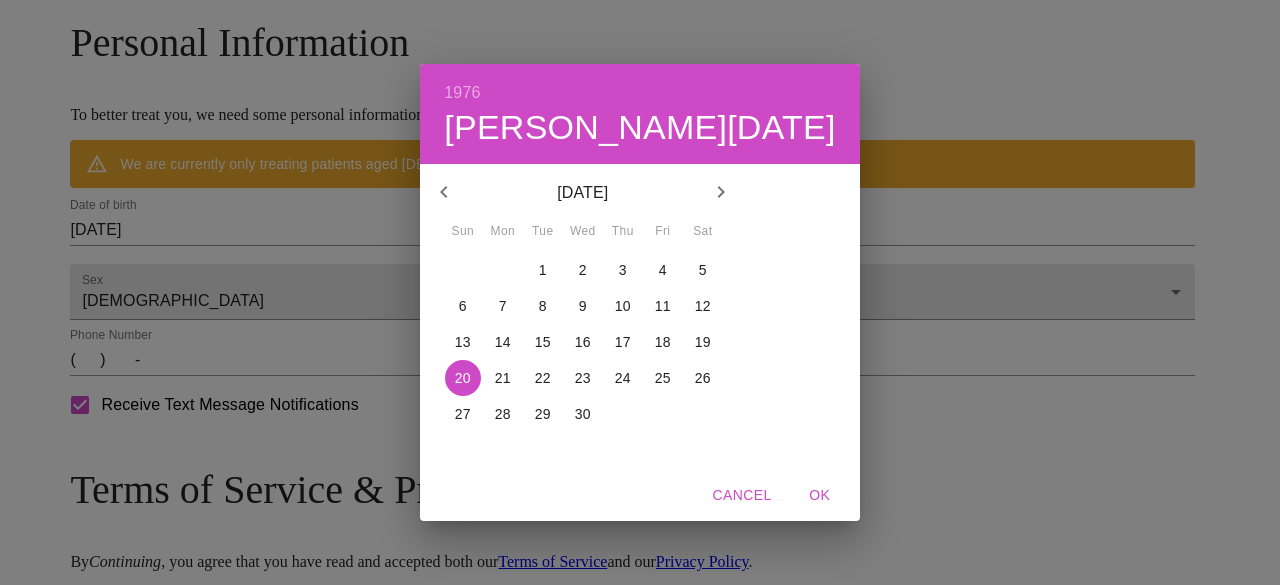 click on "OK" at bounding box center [820, 495] 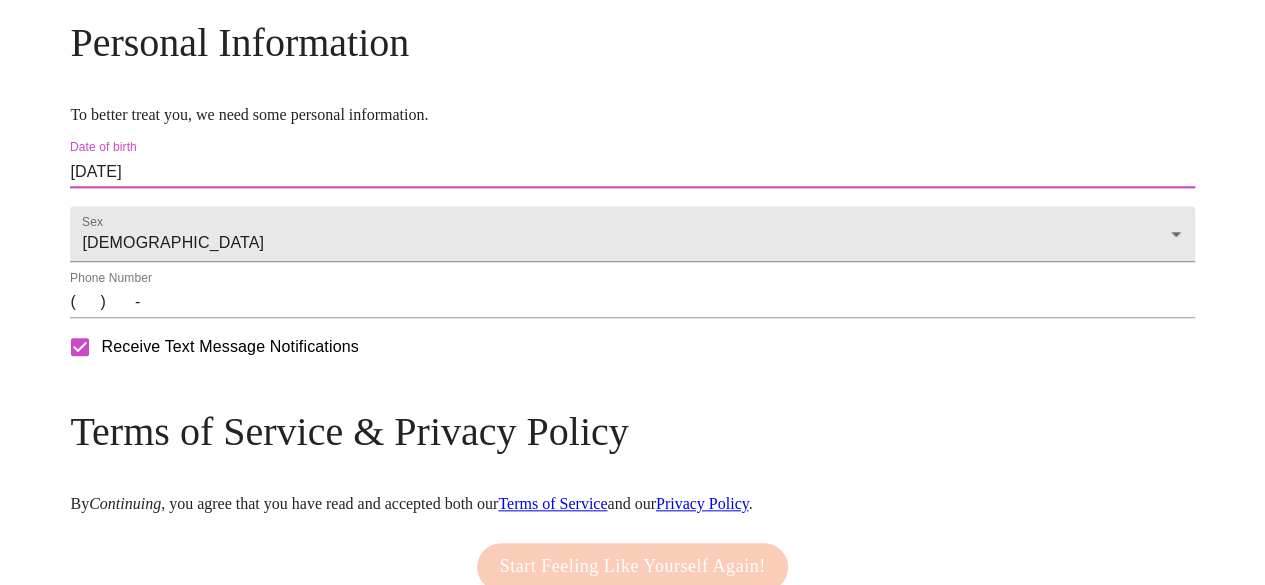 click on "(   )    -" at bounding box center (632, 302) 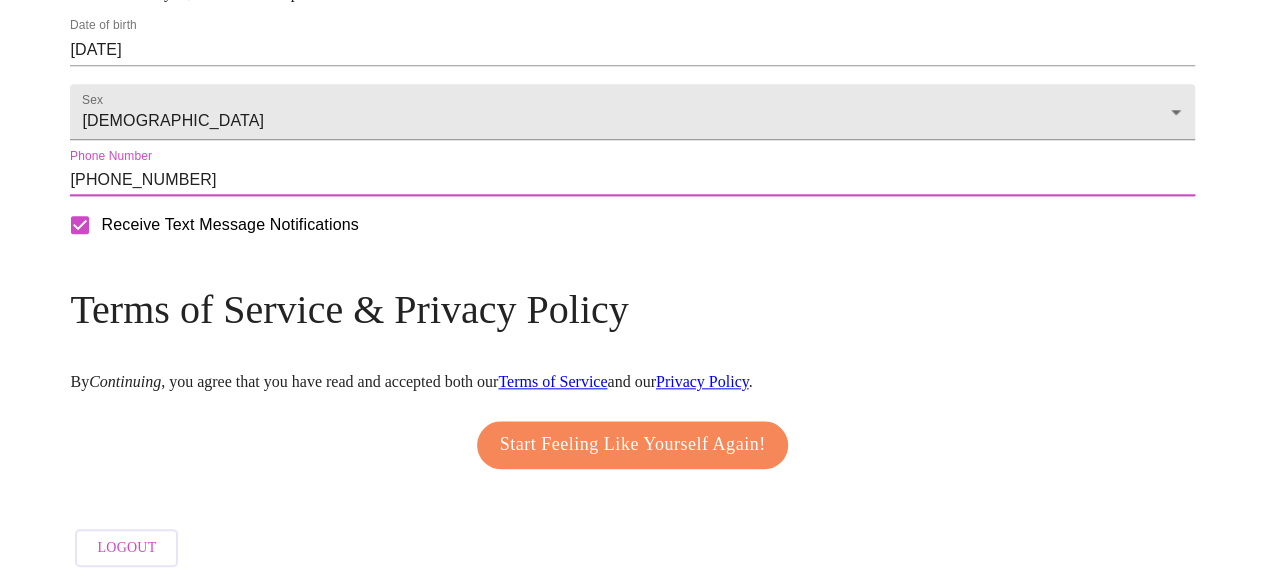 scroll, scrollTop: 952, scrollLeft: 0, axis: vertical 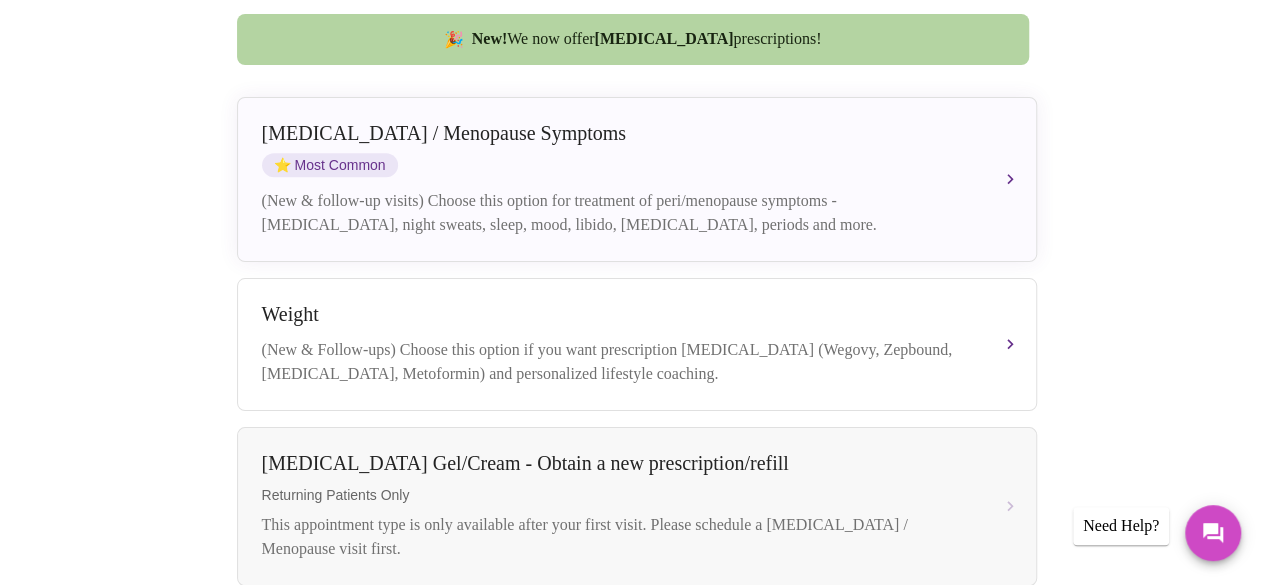 click on "[MEDICAL_DATA] / Menopause Symptoms  ⭐  Most Common (New & follow-up visits) Choose this option for treatment of peri/menopause symptoms - [MEDICAL_DATA], night sweats, sleep, mood, libido, [MEDICAL_DATA], periods and more." at bounding box center [637, 179] 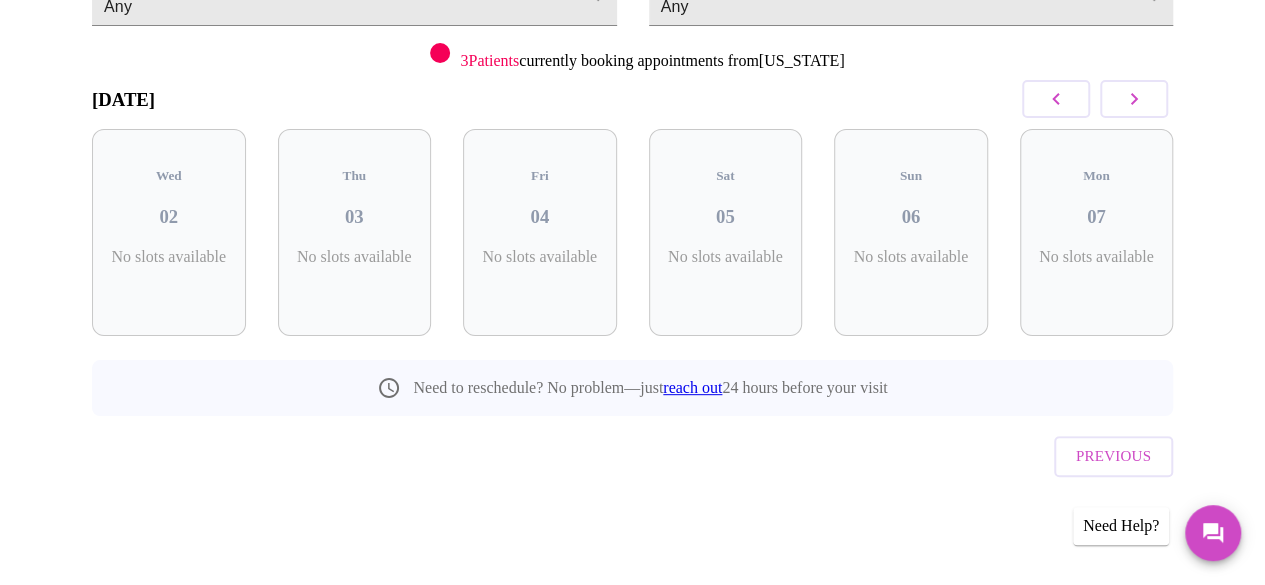scroll, scrollTop: 228, scrollLeft: 0, axis: vertical 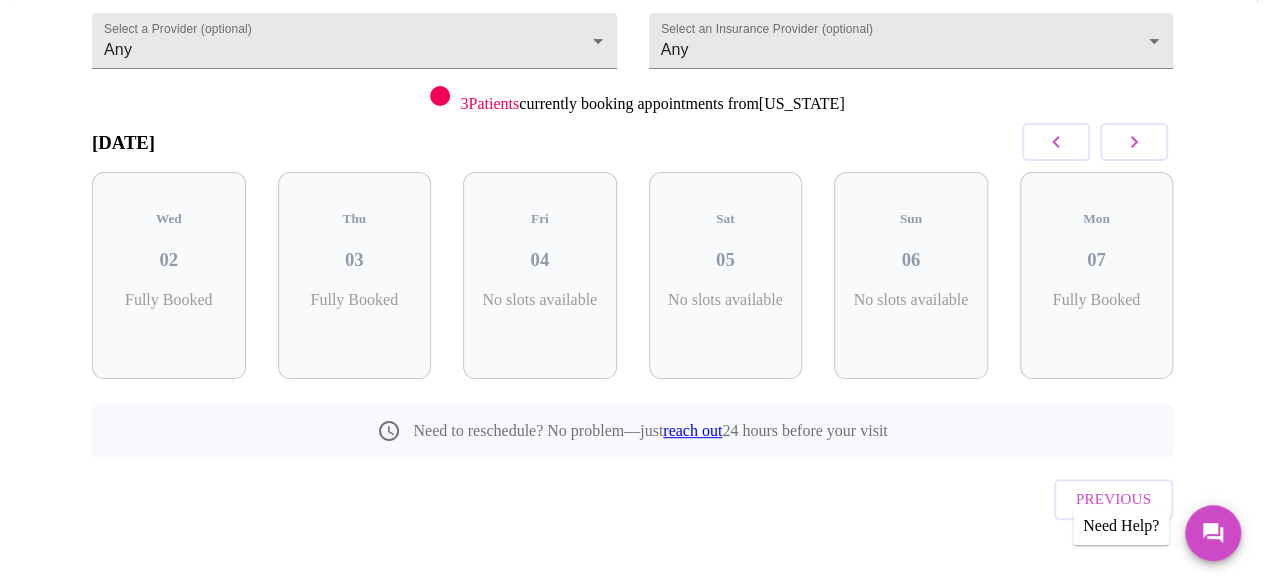 click 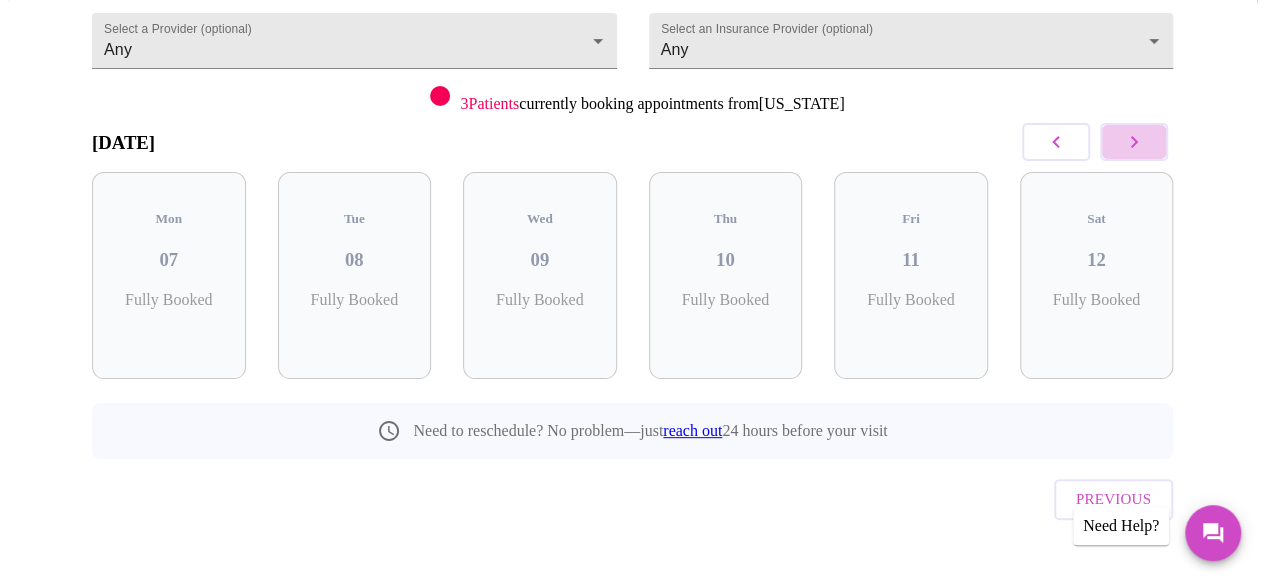 click 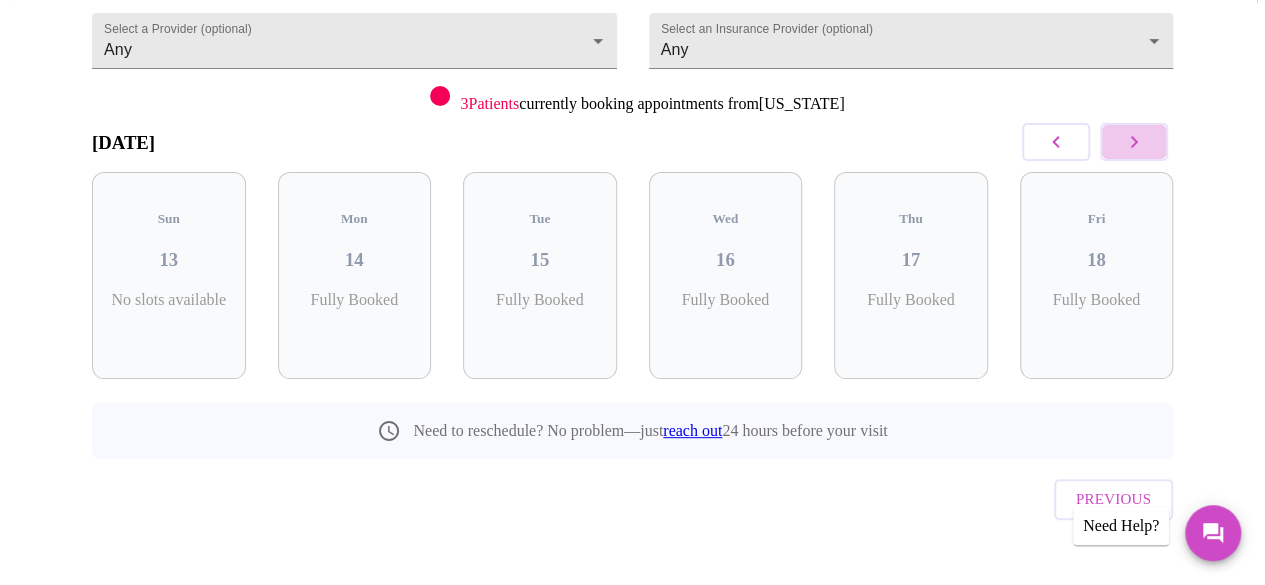 click 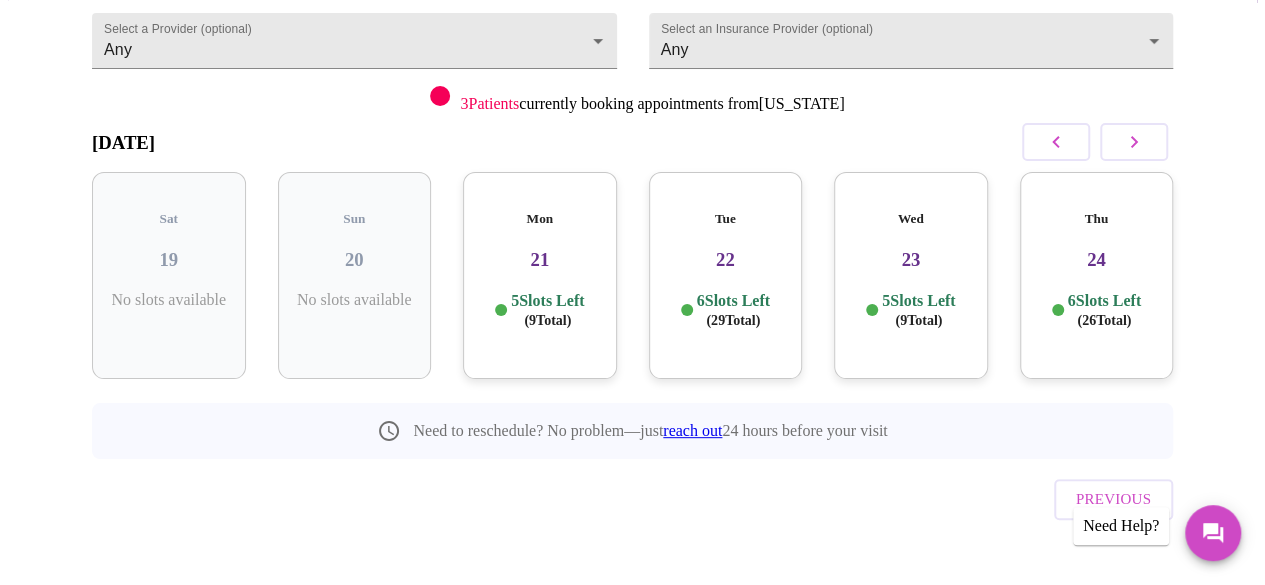 click on "Mon 21 5  Slots Left ( 9  Total)" at bounding box center (540, 275) 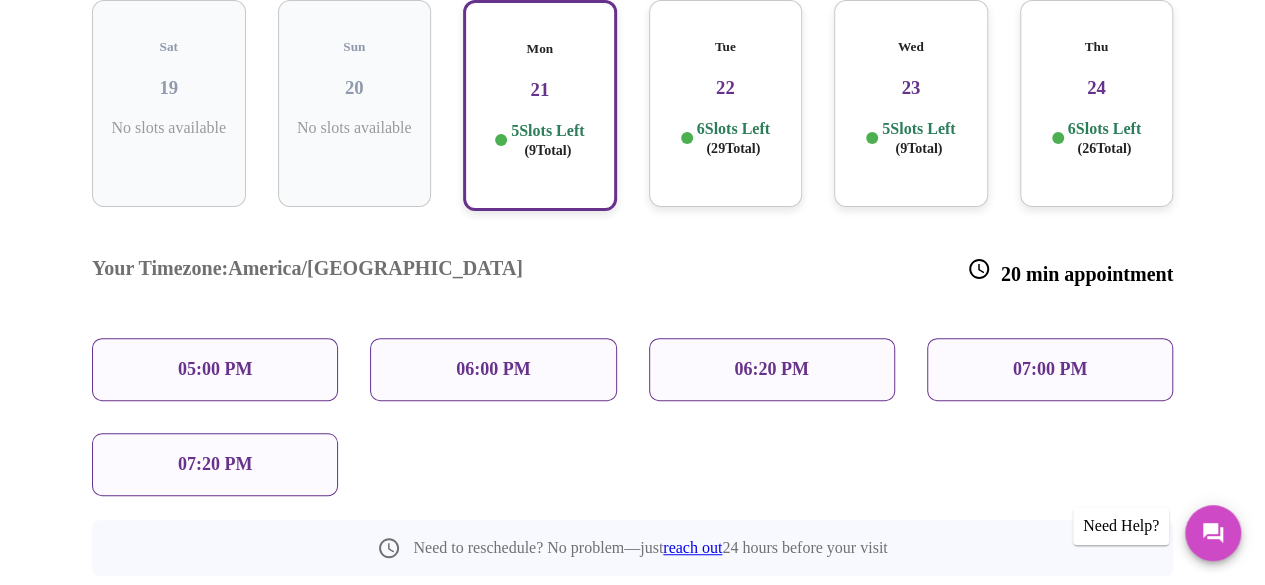 scroll, scrollTop: 422, scrollLeft: 0, axis: vertical 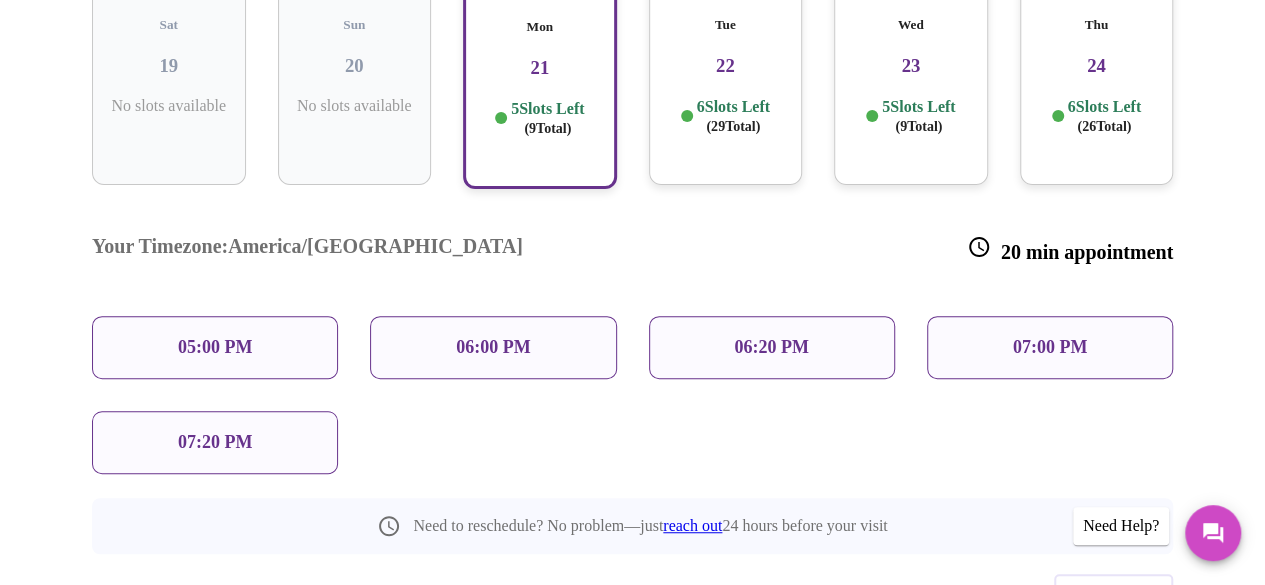 click on "05:00 PM" at bounding box center (215, 347) 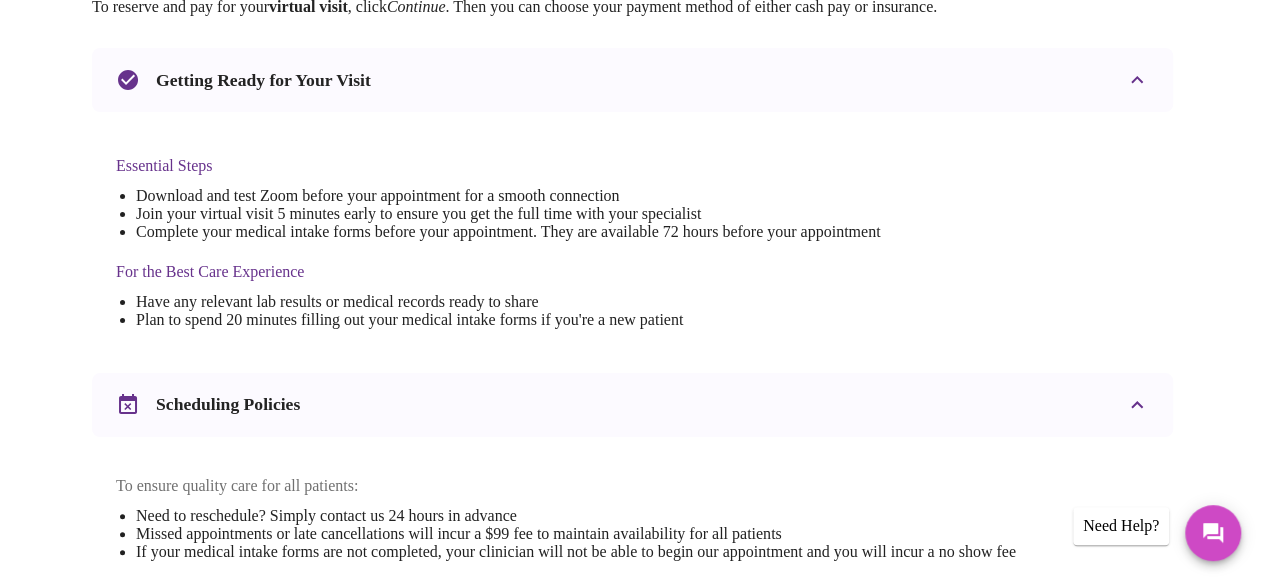 scroll, scrollTop: 0, scrollLeft: 0, axis: both 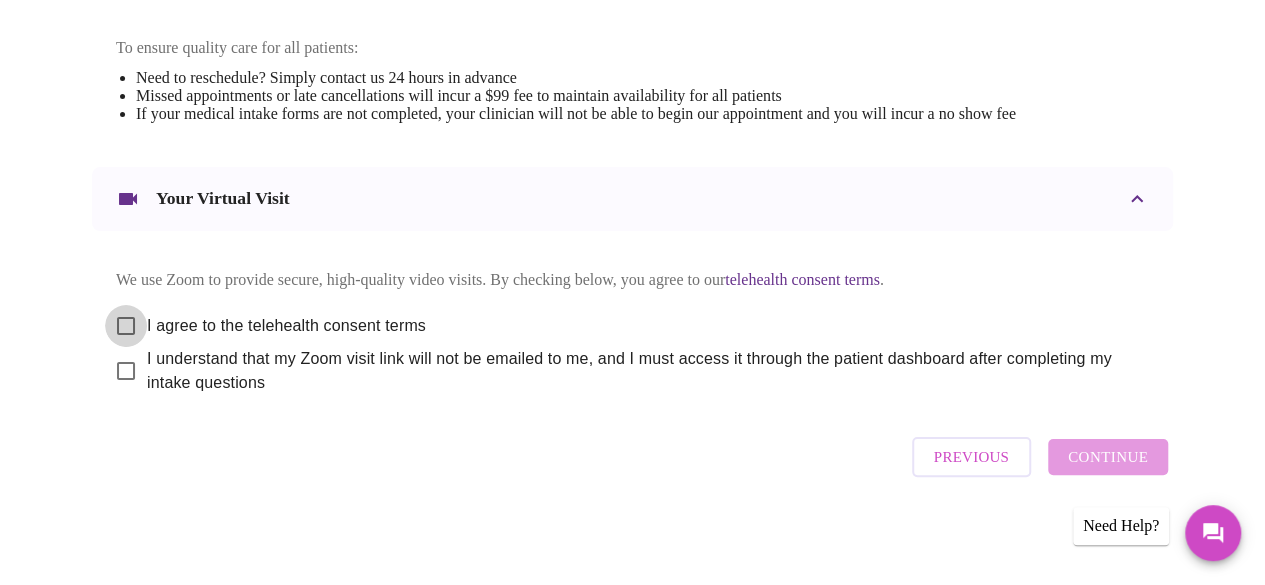 click on "I agree to the telehealth consent terms" at bounding box center [126, 326] 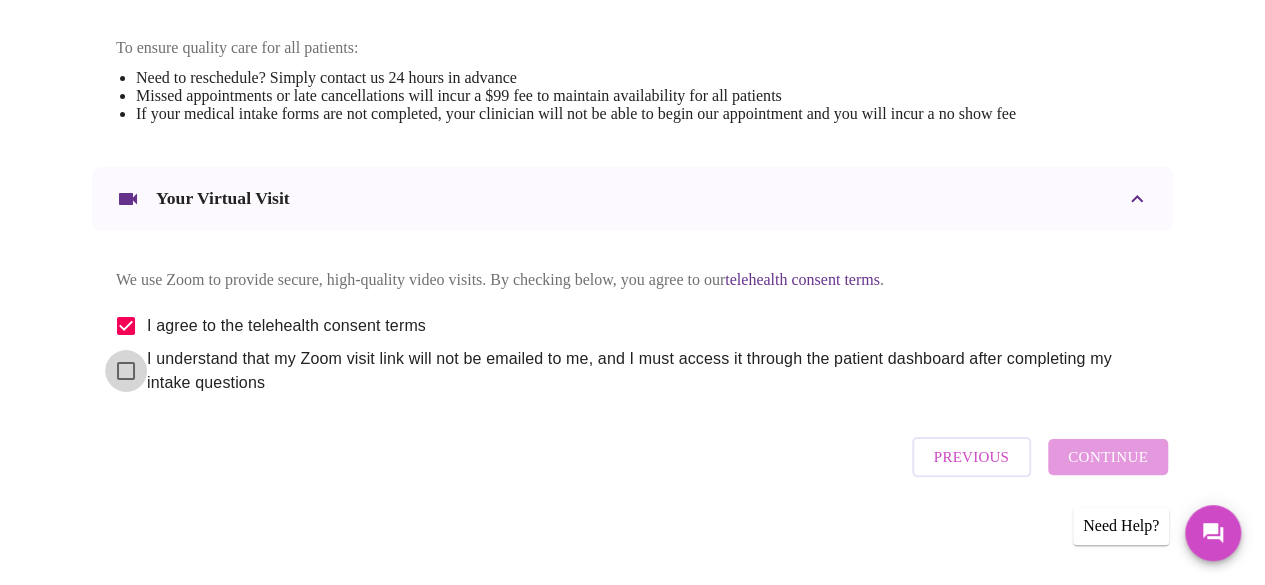 click on "I understand that my Zoom visit link will not be emailed to me, and I must access it through the patient dashboard after completing my intake questions" at bounding box center (126, 371) 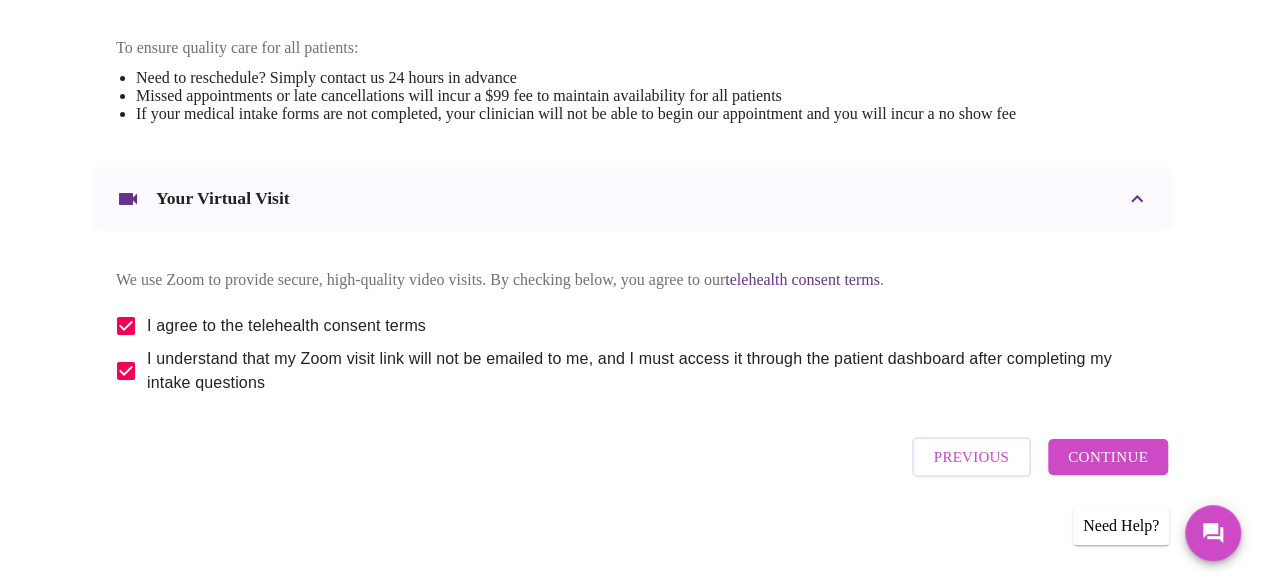 click on "Continue" at bounding box center (1108, 457) 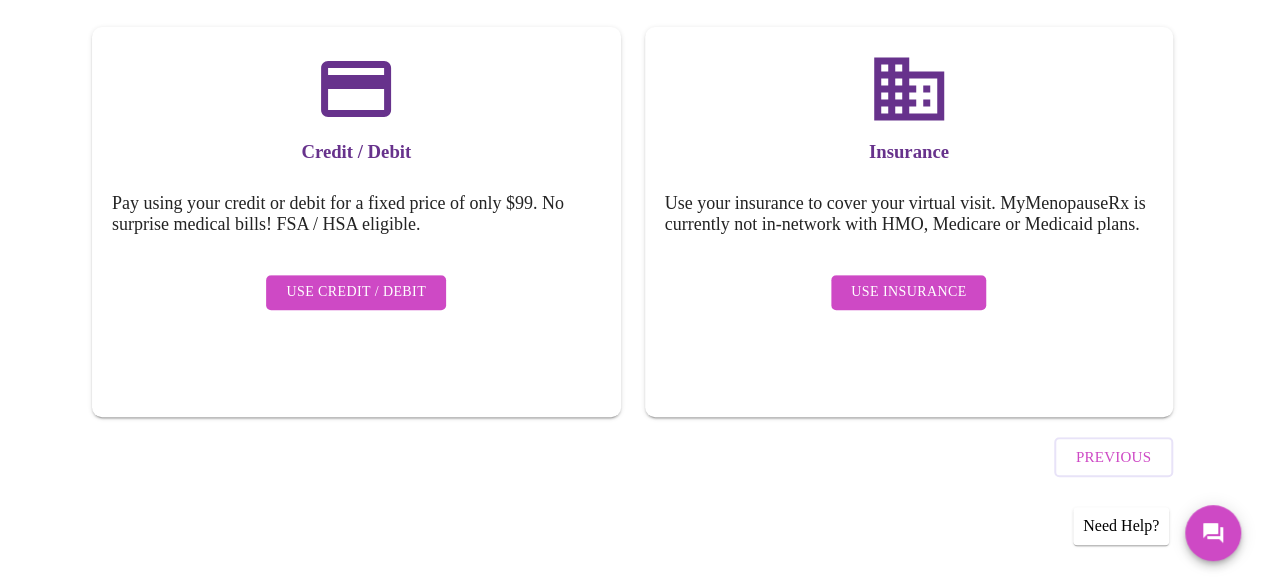 scroll, scrollTop: 293, scrollLeft: 0, axis: vertical 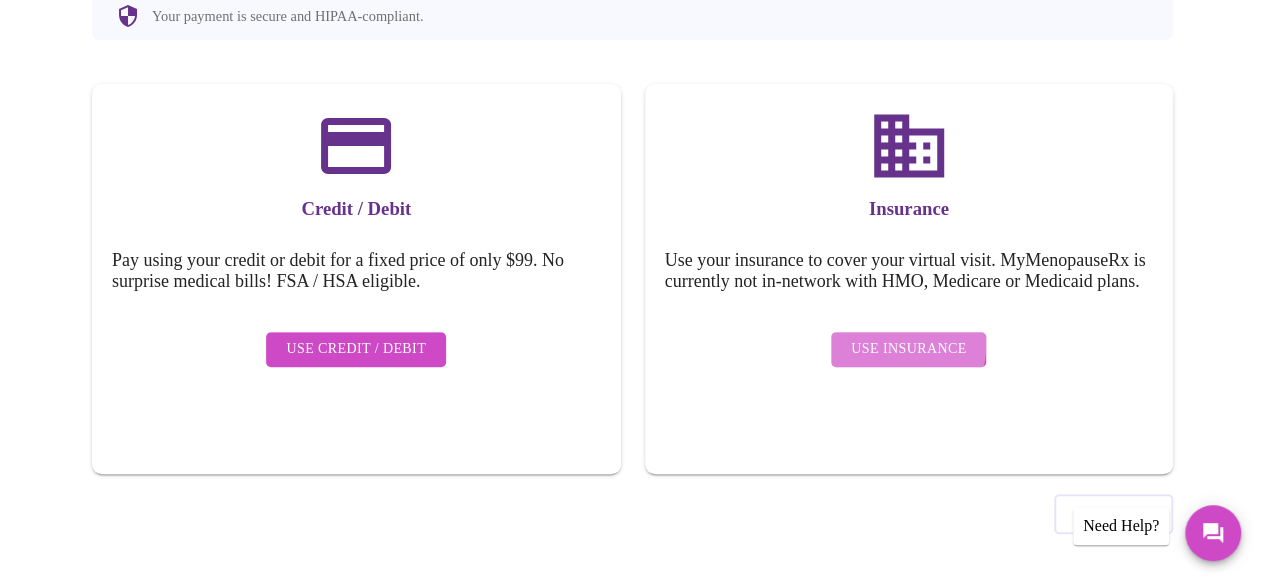 click on "Use Insurance" at bounding box center [908, 349] 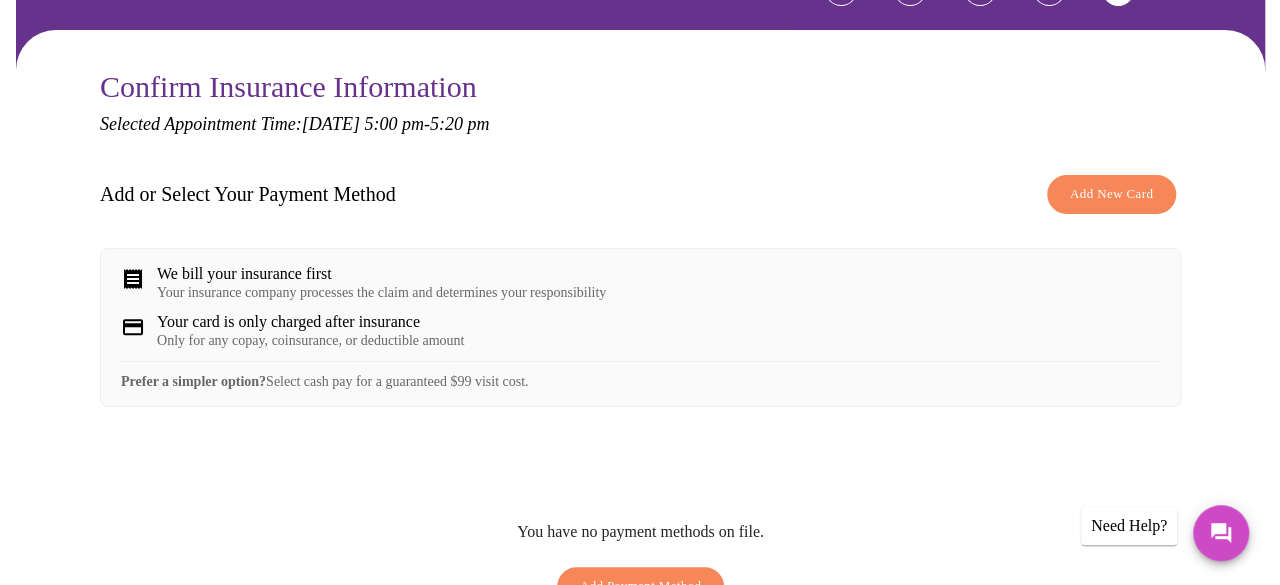 scroll, scrollTop: 179, scrollLeft: 0, axis: vertical 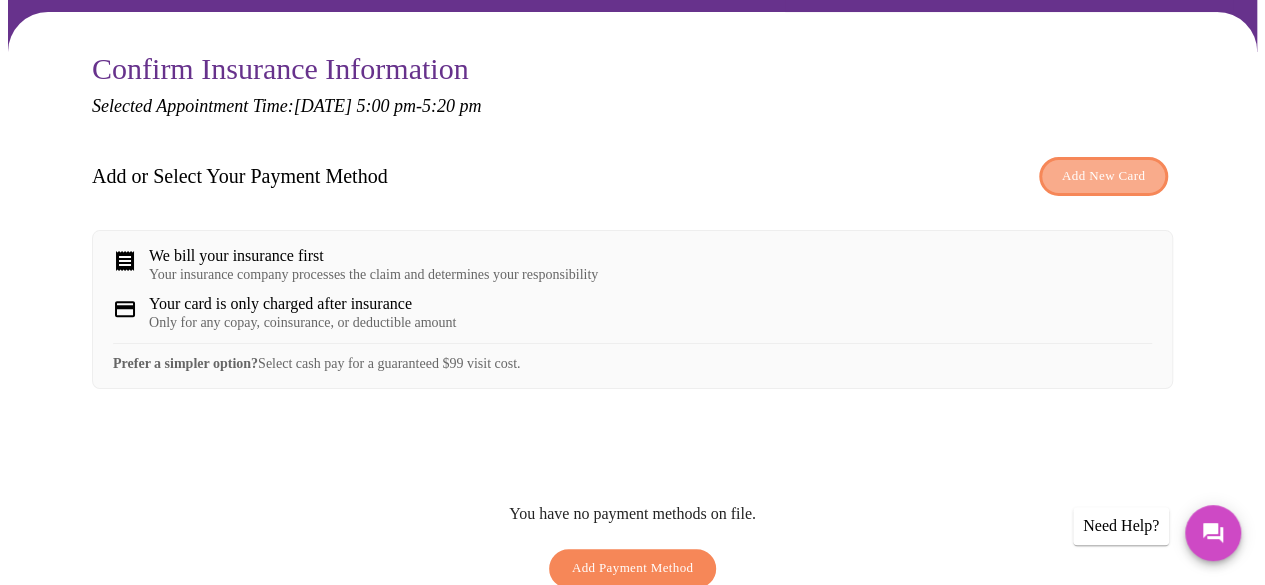 click on "Add New Card" at bounding box center [1103, 176] 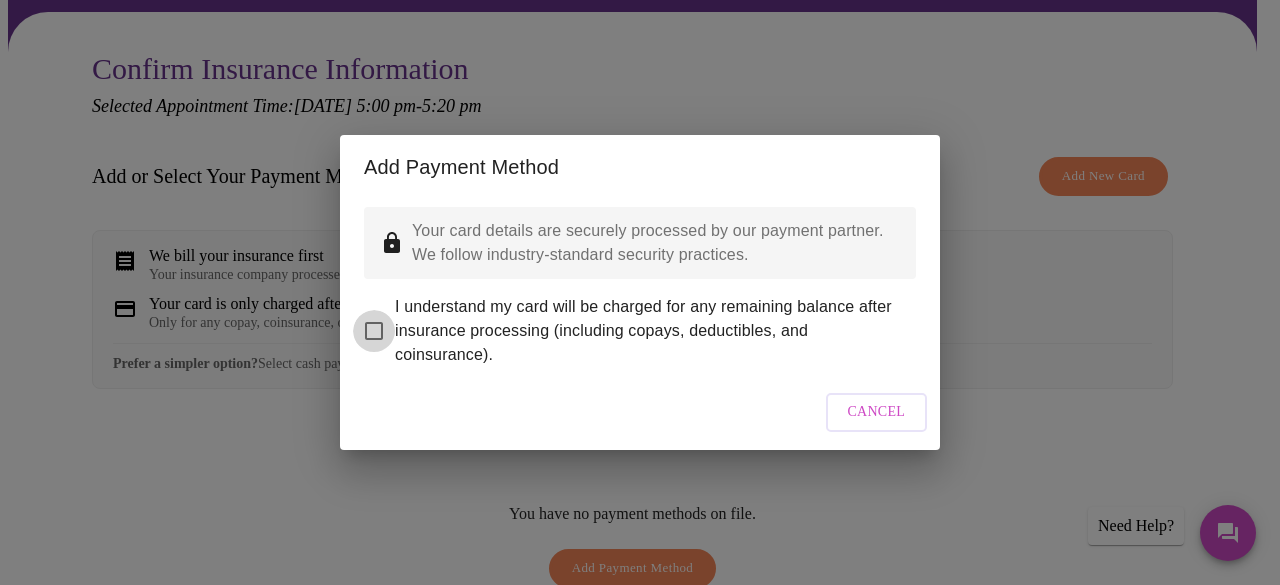 click on "I understand my card will be charged for any remaining balance after insurance processing (including copays, deductibles, and coinsurance)." at bounding box center (374, 331) 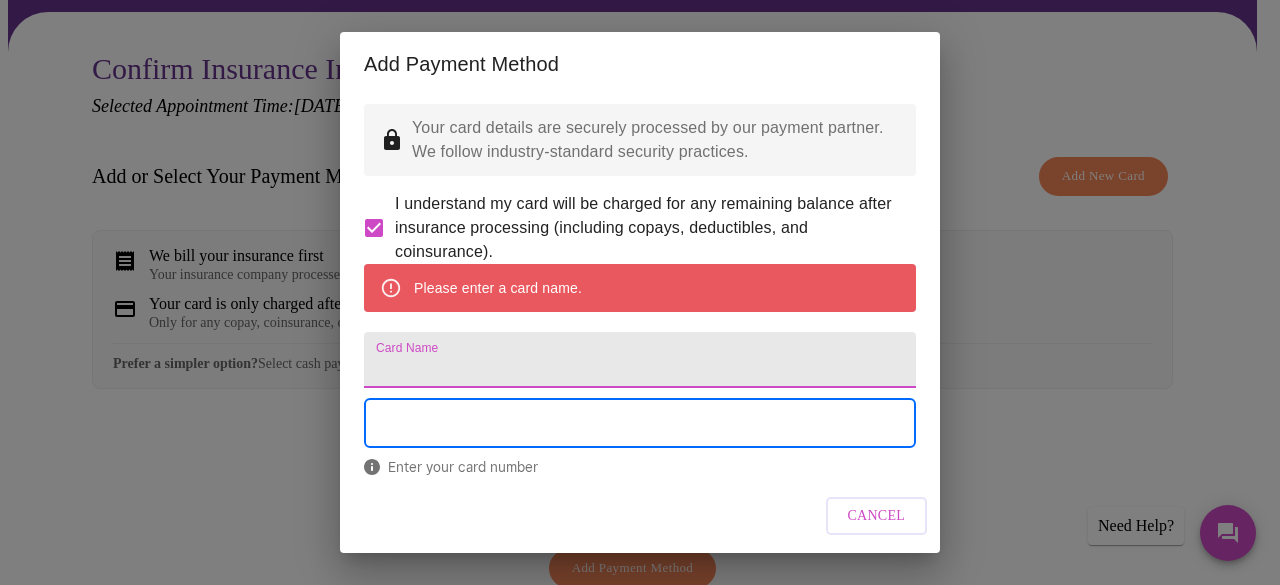 click on "Card Name" at bounding box center [640, 360] 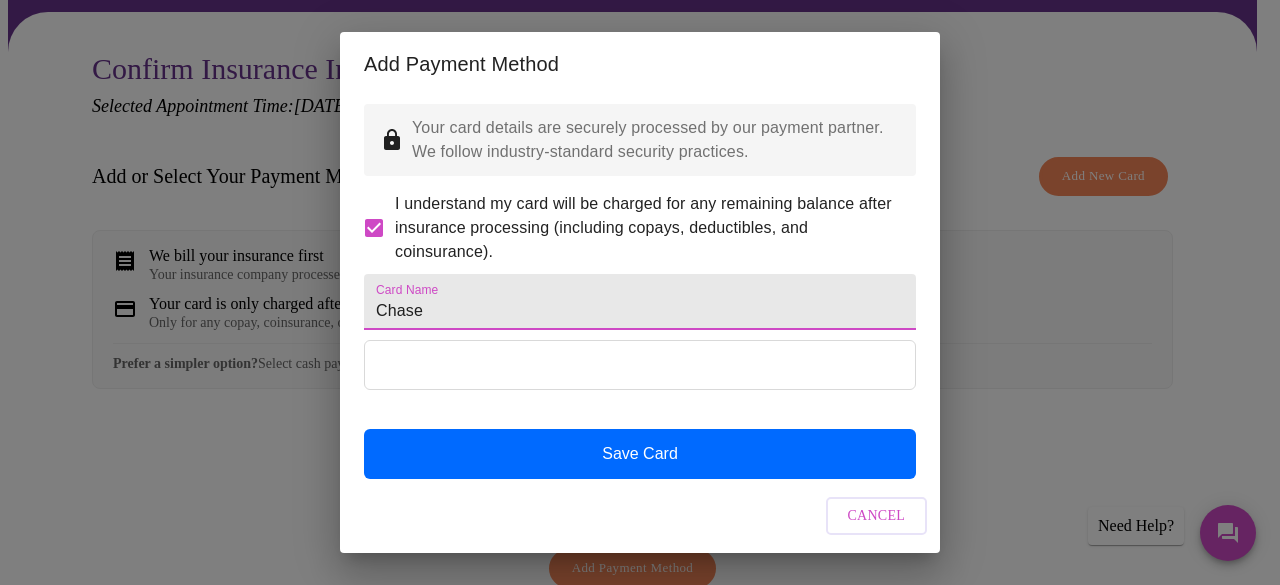 type on "Chase" 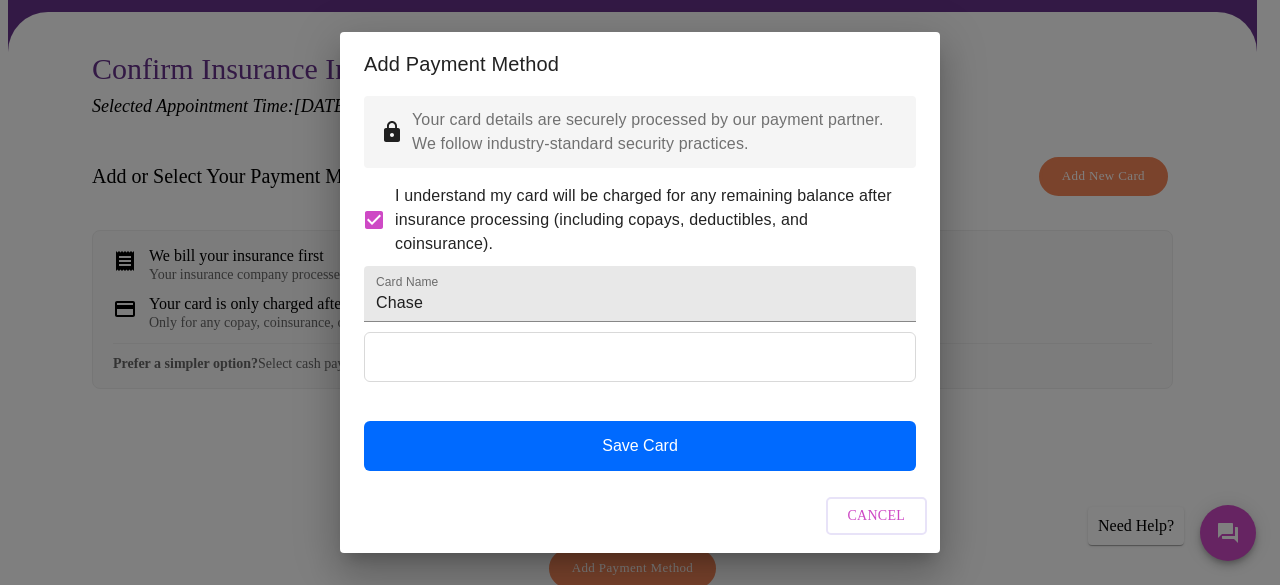 scroll, scrollTop: 60, scrollLeft: 0, axis: vertical 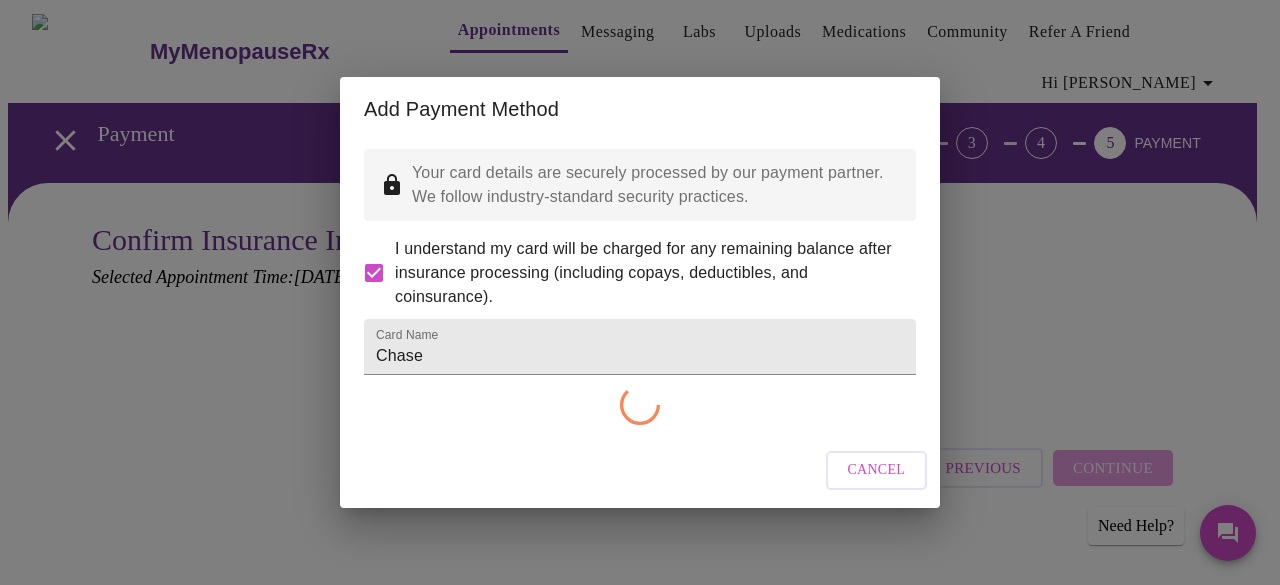 checkbox on "false" 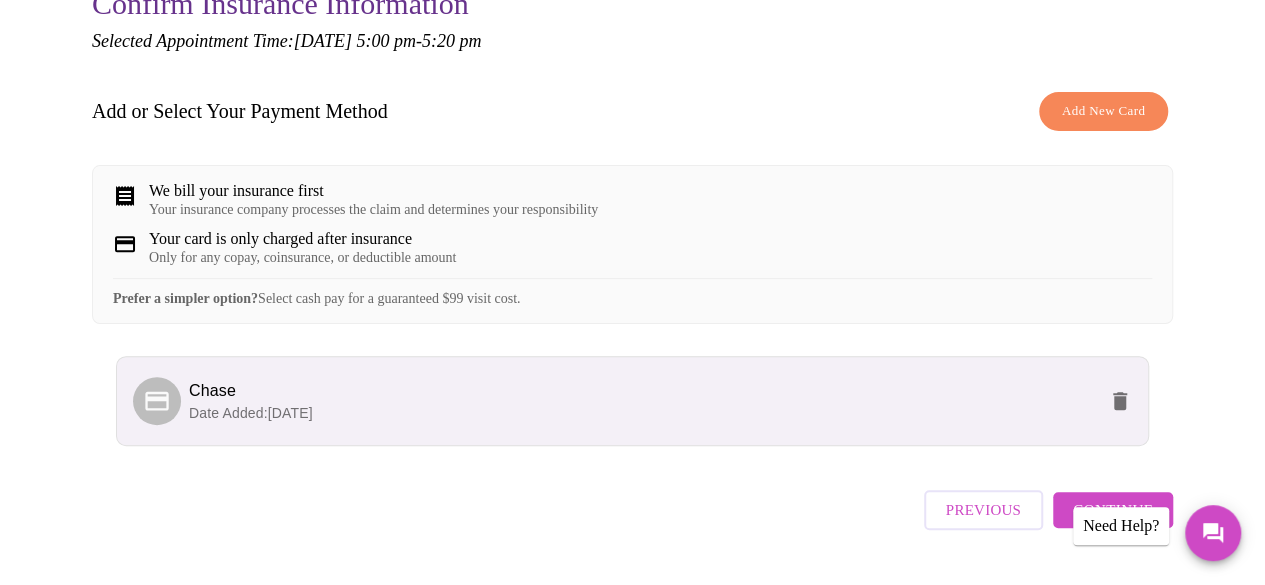scroll, scrollTop: 245, scrollLeft: 0, axis: vertical 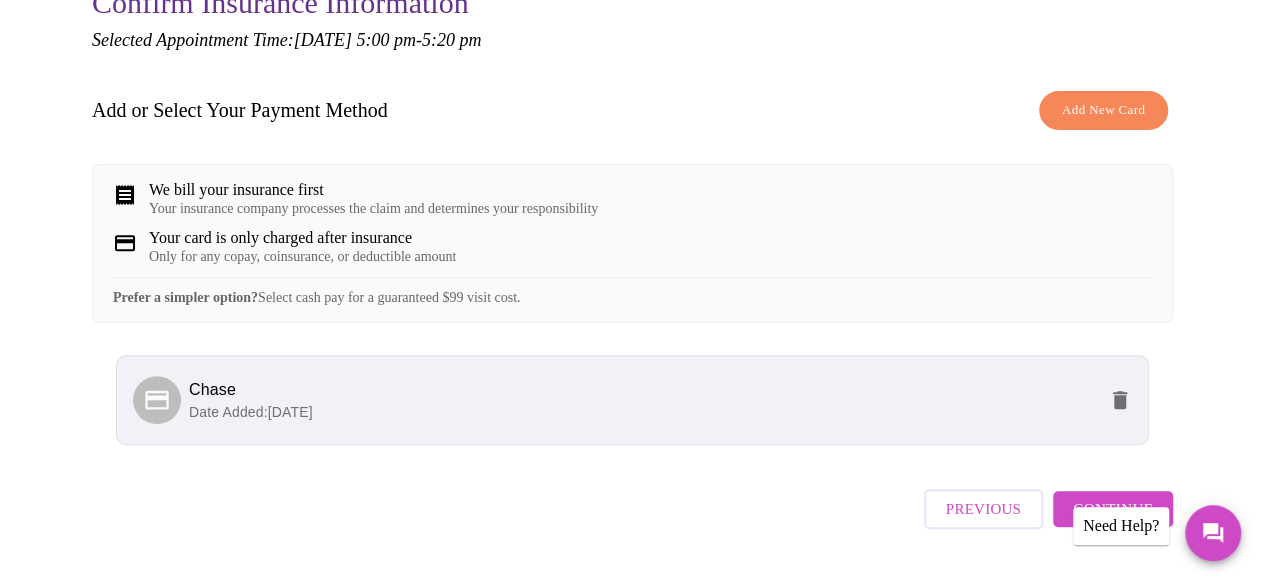 click on "Confirm Insurance Information Selected Appointment Time:  [DATE] 5:00 pm  -  5:20 pm Add or Select Your Payment Method Add New Card We bill your insurance first Your insurance company processes the claim and determines your responsibility Your card is only charged after insurance Only for any copay, coinsurance, or deductible amount Prefer a simpler option?  Select cash pay for a guaranteed $99 visit cost. Chase Date Added:  [DATE] Previous Continue Need Help?" at bounding box center [632, 287] 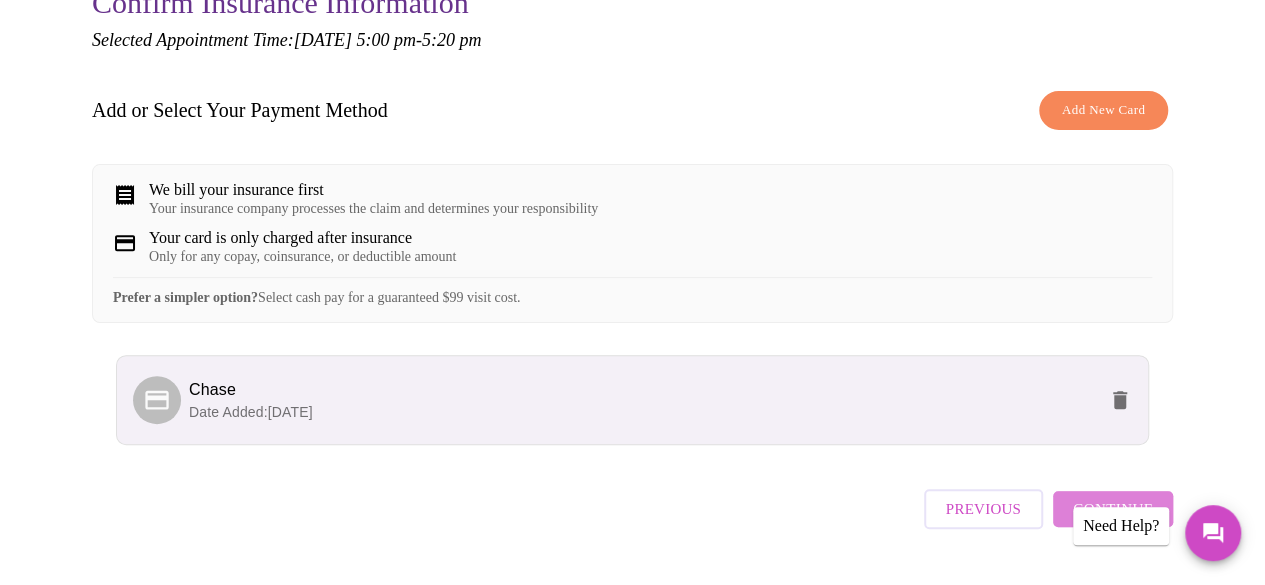 click on "Continue" at bounding box center (1113, 509) 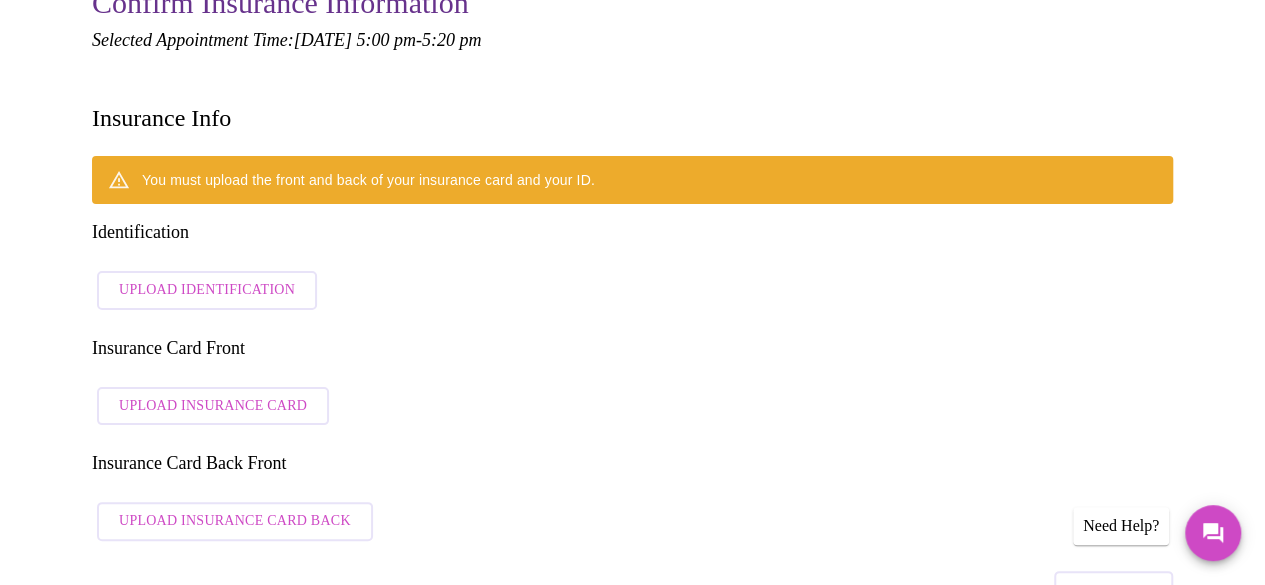 click on "Upload Identification" at bounding box center [207, 290] 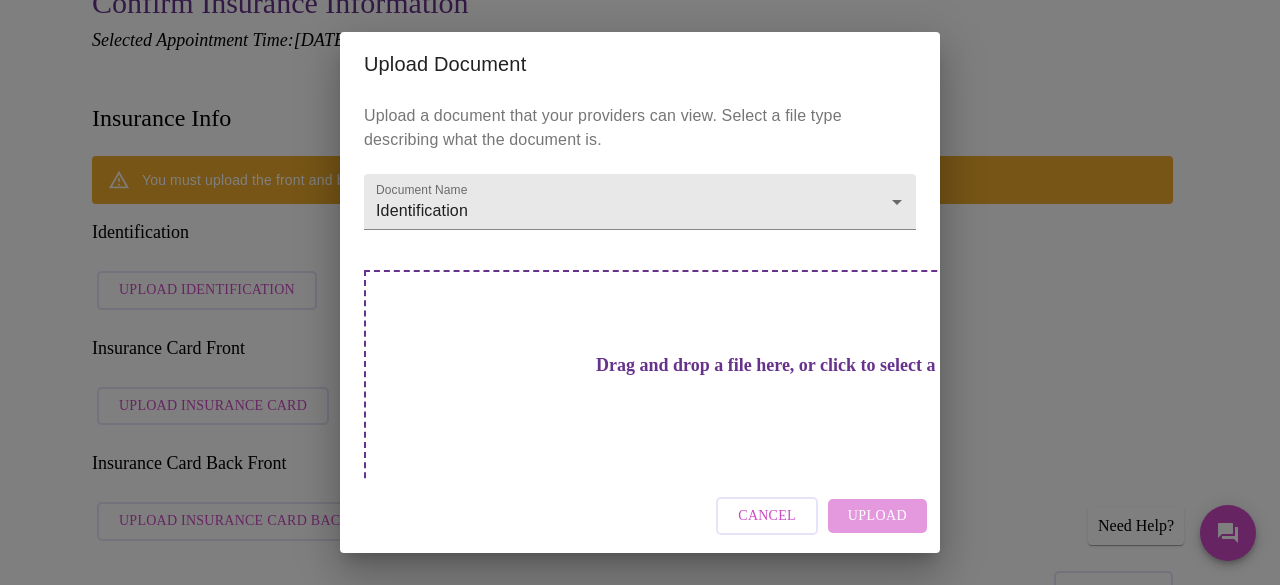 click on "Drag and drop a file here, or click to select a file" at bounding box center [780, 404] 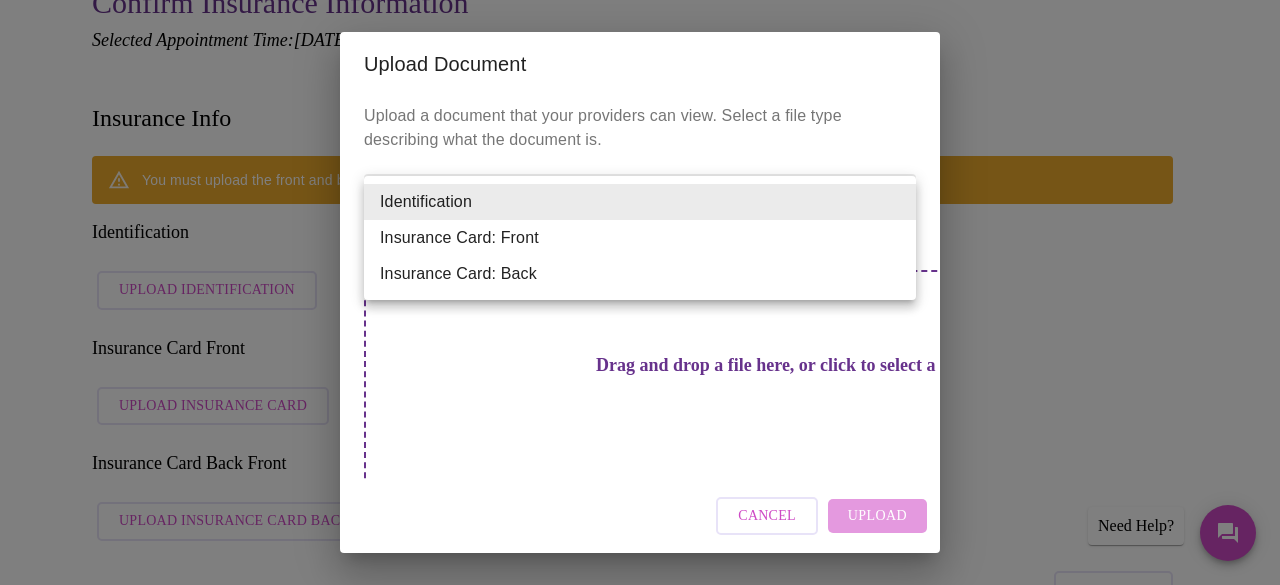 click on "Identification" at bounding box center [640, 202] 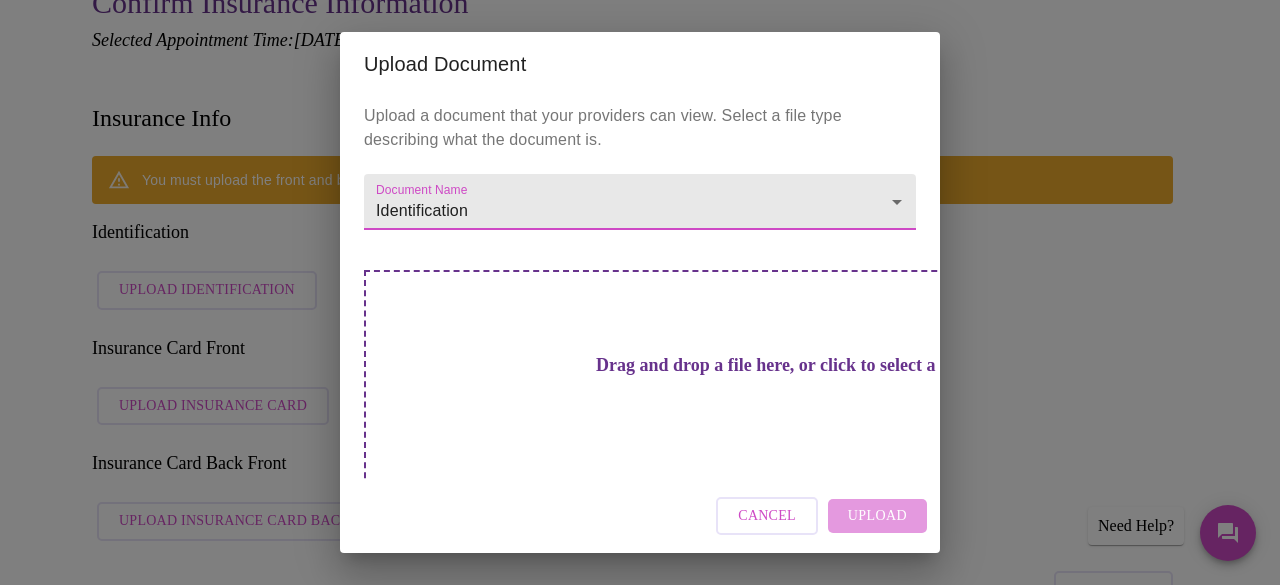 click on "Cancel" at bounding box center [767, 516] 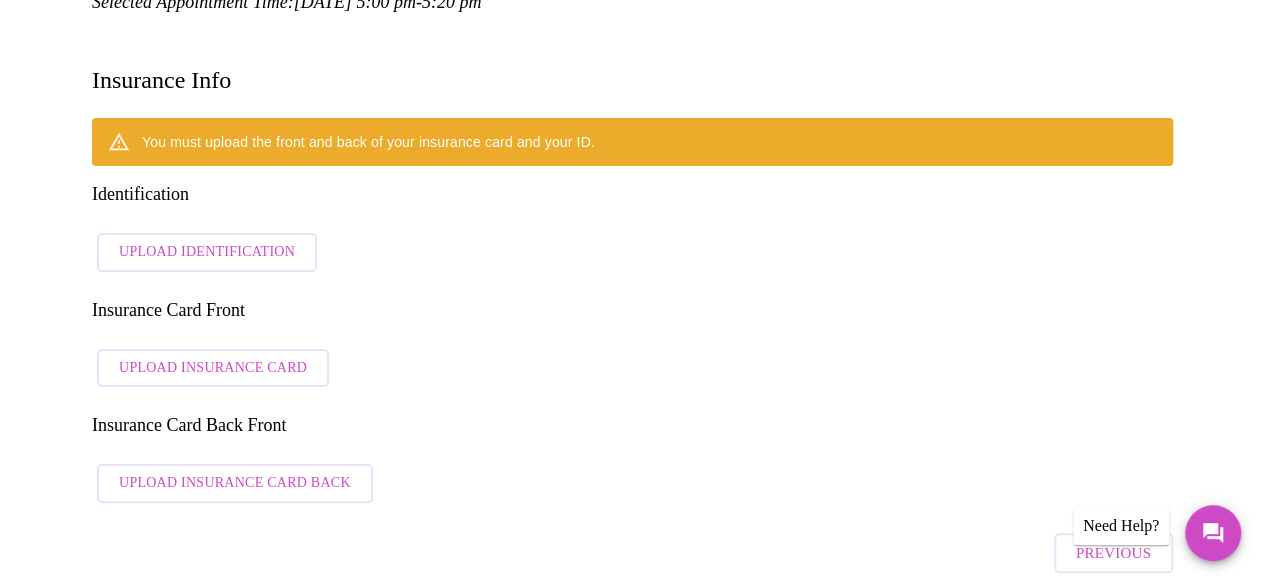 scroll, scrollTop: 293, scrollLeft: 0, axis: vertical 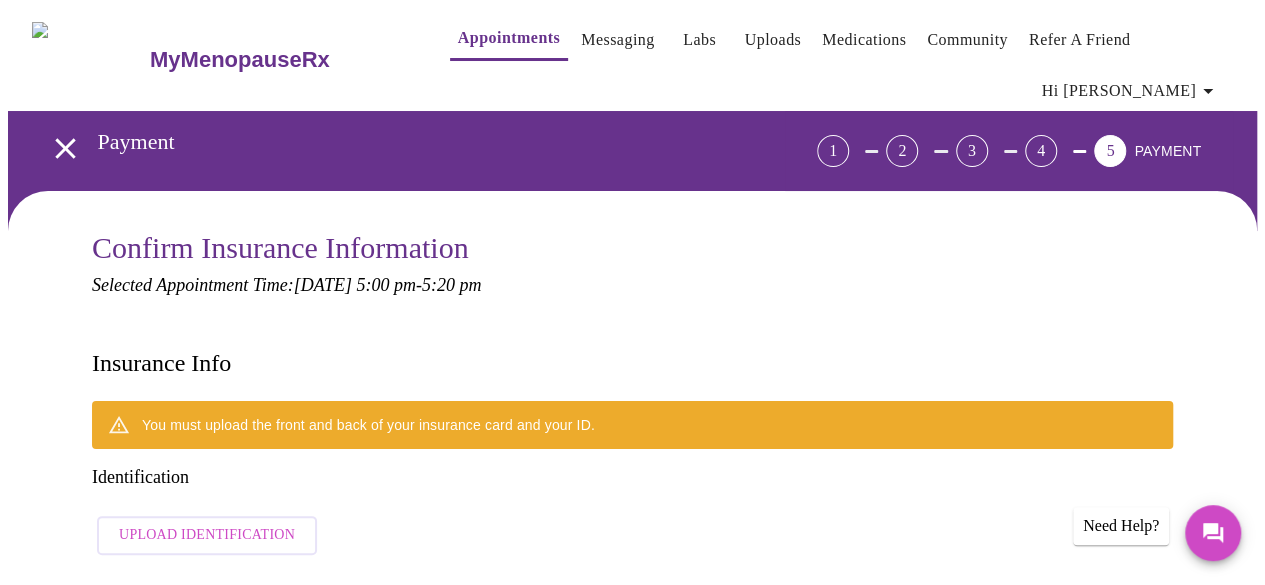 click on "Upload Identification" at bounding box center (207, 535) 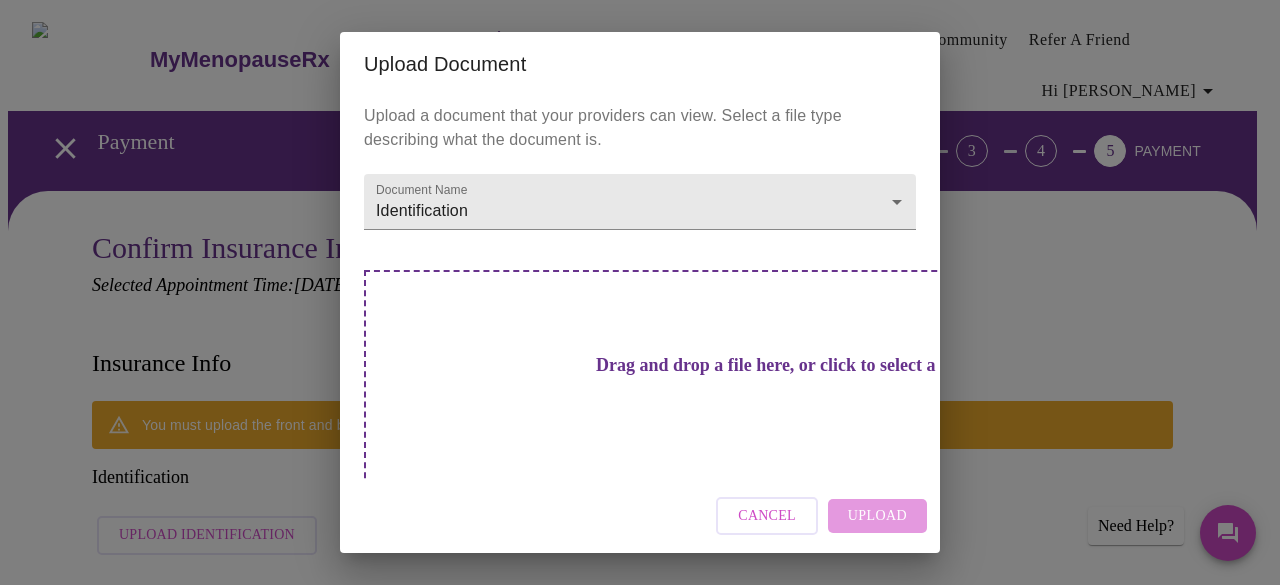 click on "Cancel Upload" at bounding box center [640, 516] 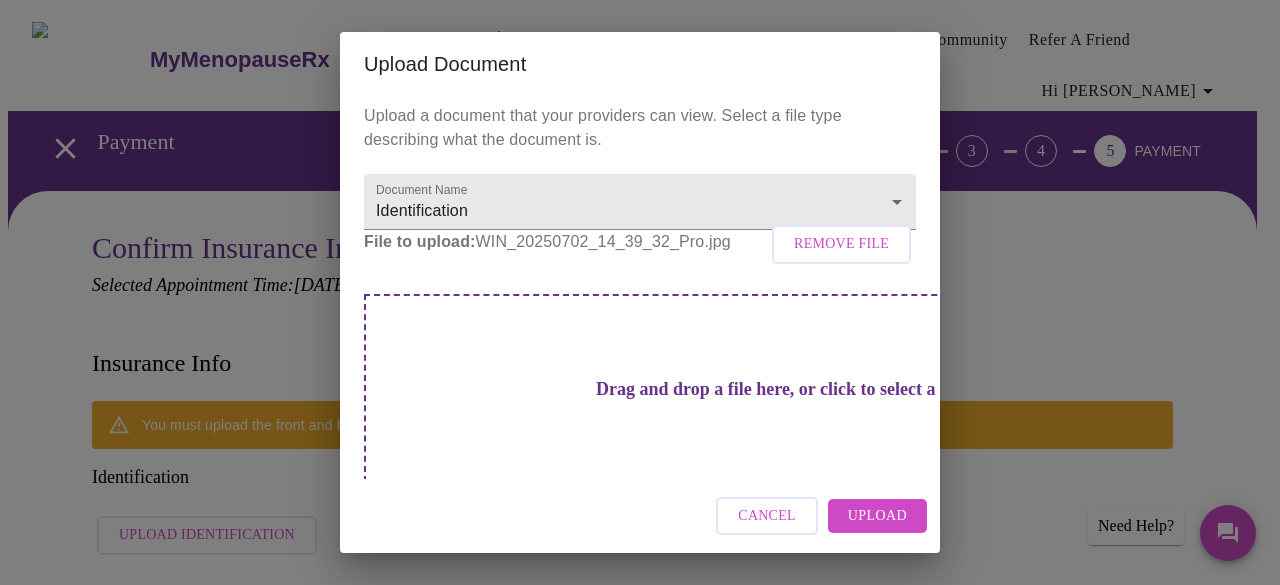 click on "Upload" at bounding box center [877, 516] 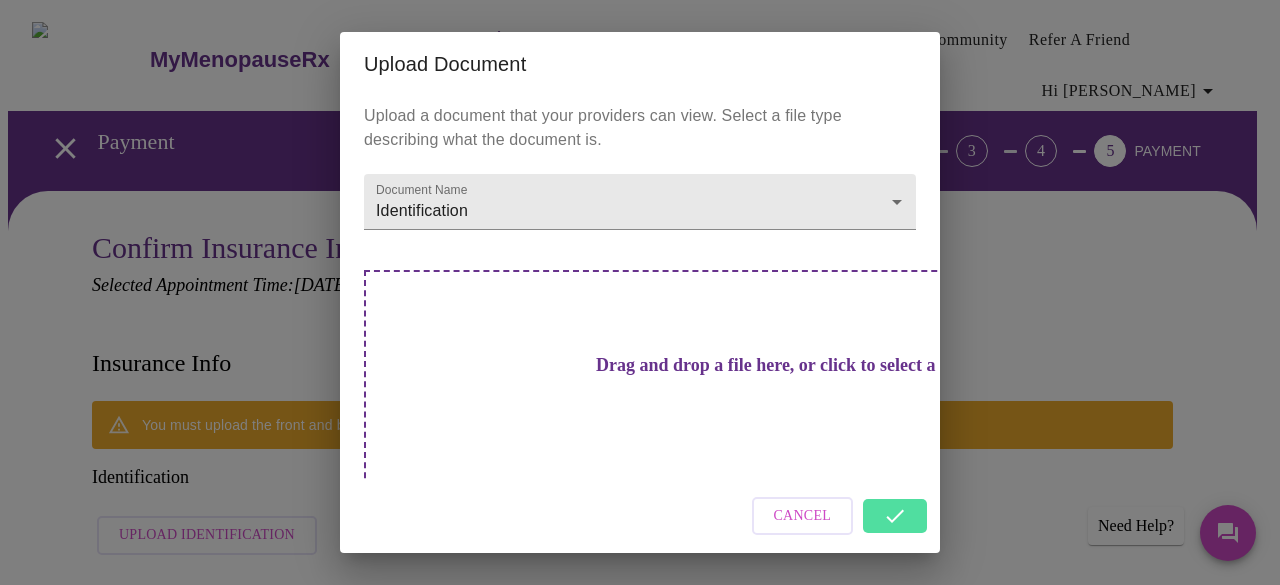 click on "Upload Document Upload a document that your providers can view. Select a file type describing what the document is. Document Name Identification Identification Drag and drop a file here, or click to select a file Cancel" at bounding box center (640, 292) 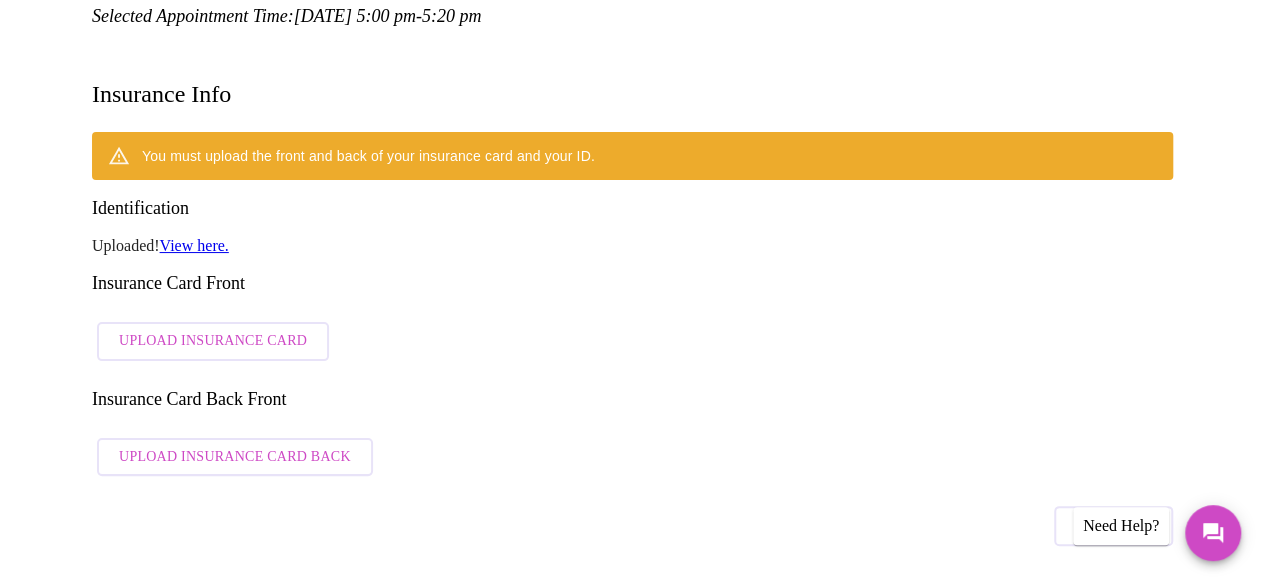 scroll, scrollTop: 284, scrollLeft: 0, axis: vertical 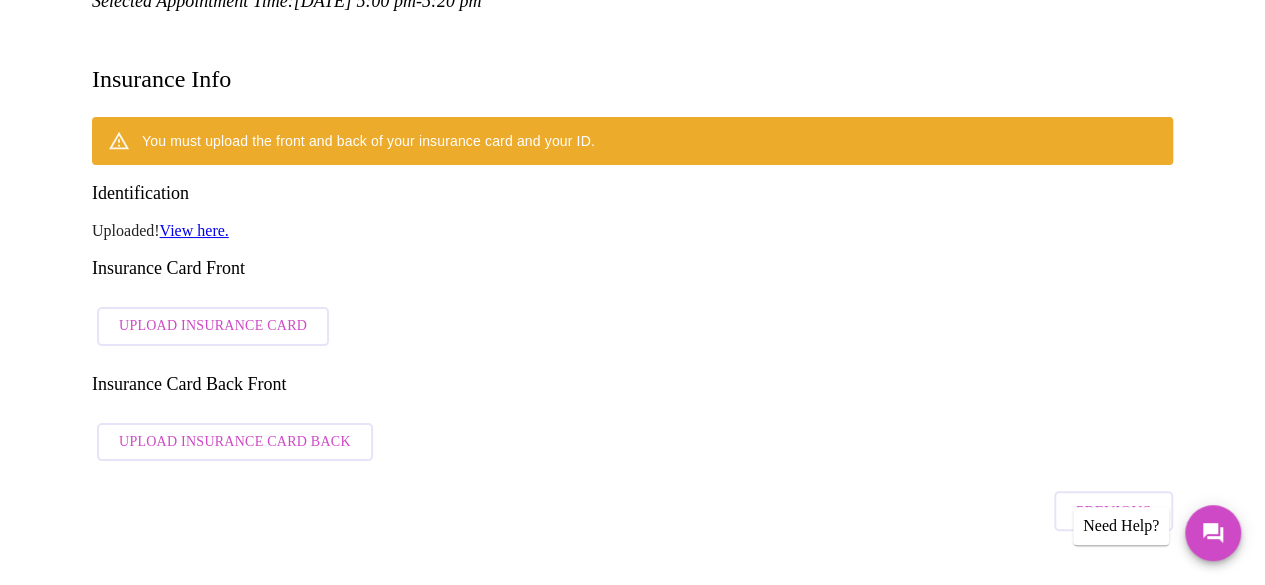 click on "Upload Insurance Card" at bounding box center (213, 326) 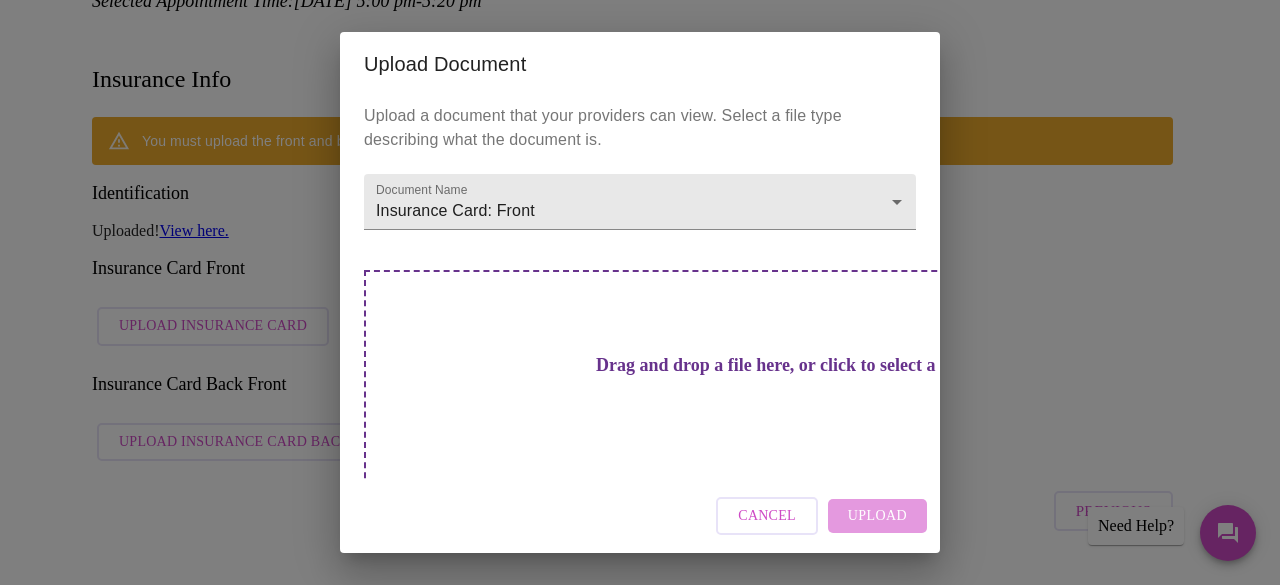 click on "Drag and drop a file here, or click to select a file" at bounding box center (780, 365) 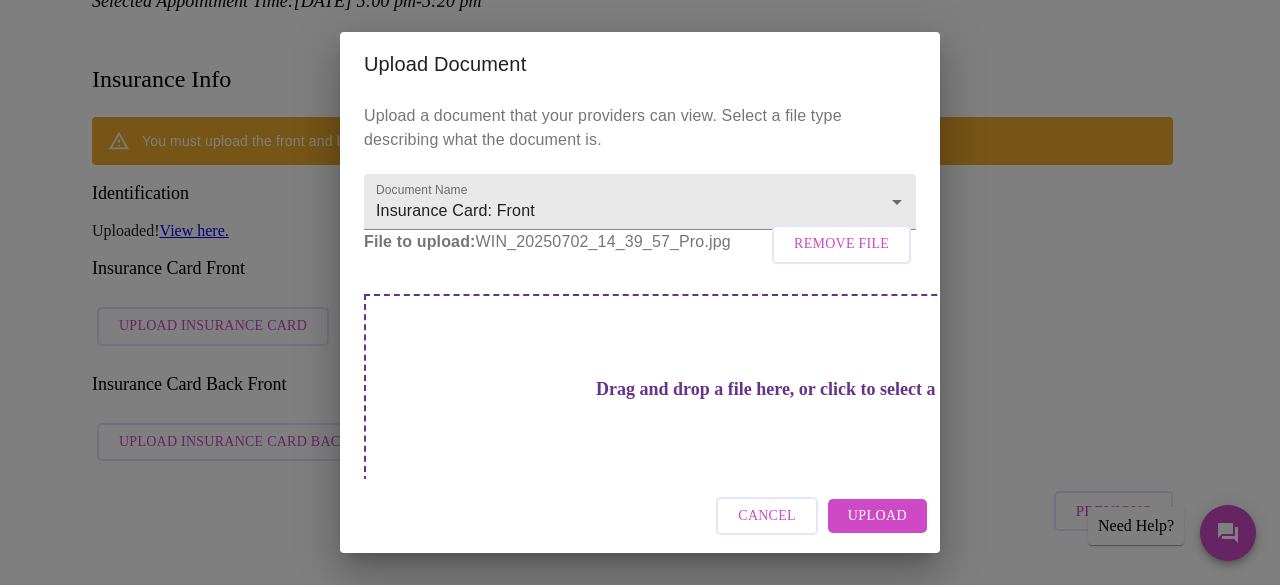 click on "Upload" at bounding box center [877, 516] 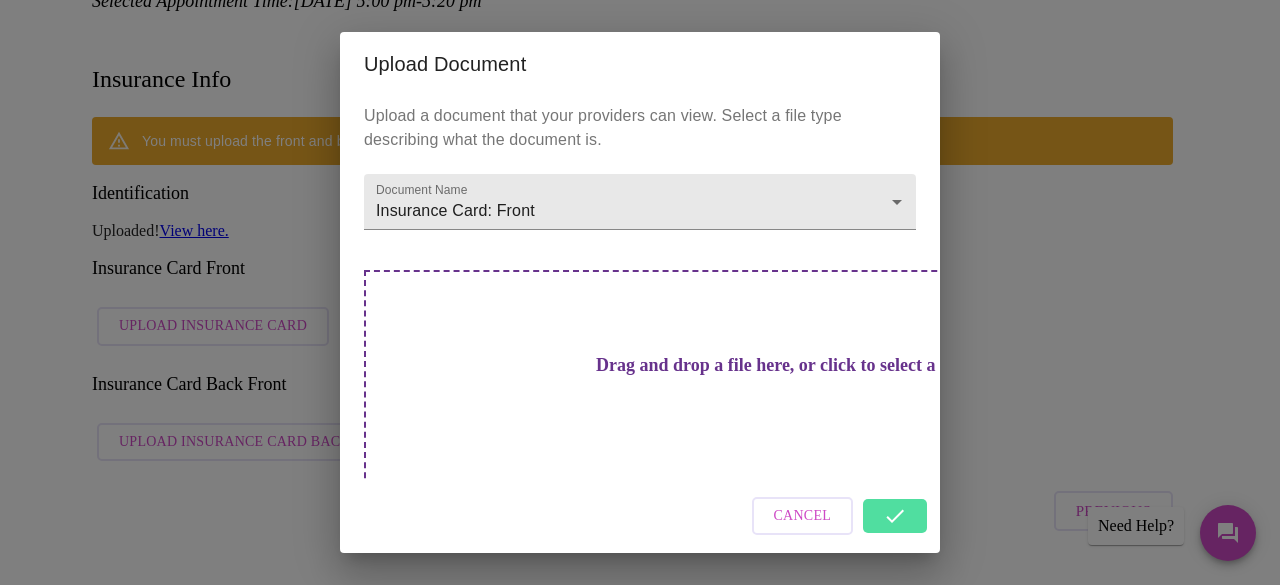 click on "Upload Document Upload a document that your providers can view. Select a file type describing what the document is. Document Name Insurance Card: Front Insurance Card: Front Drag and drop a file here, or click to select a file Cancel" at bounding box center (640, 292) 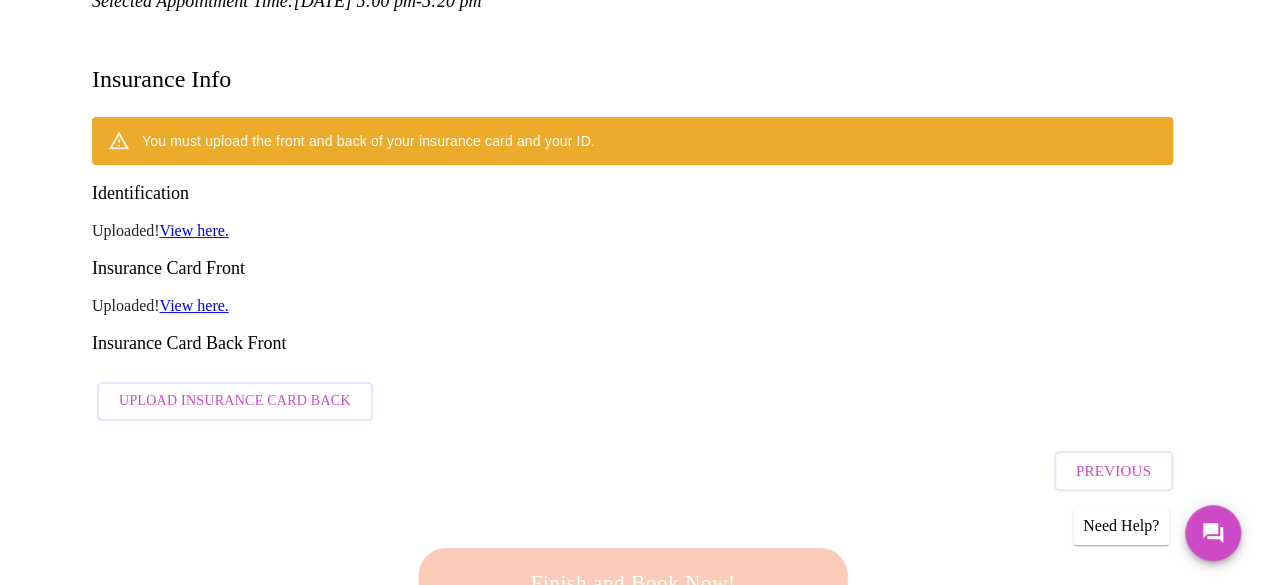 click on "Upload Insurance Card Back" at bounding box center (235, 401) 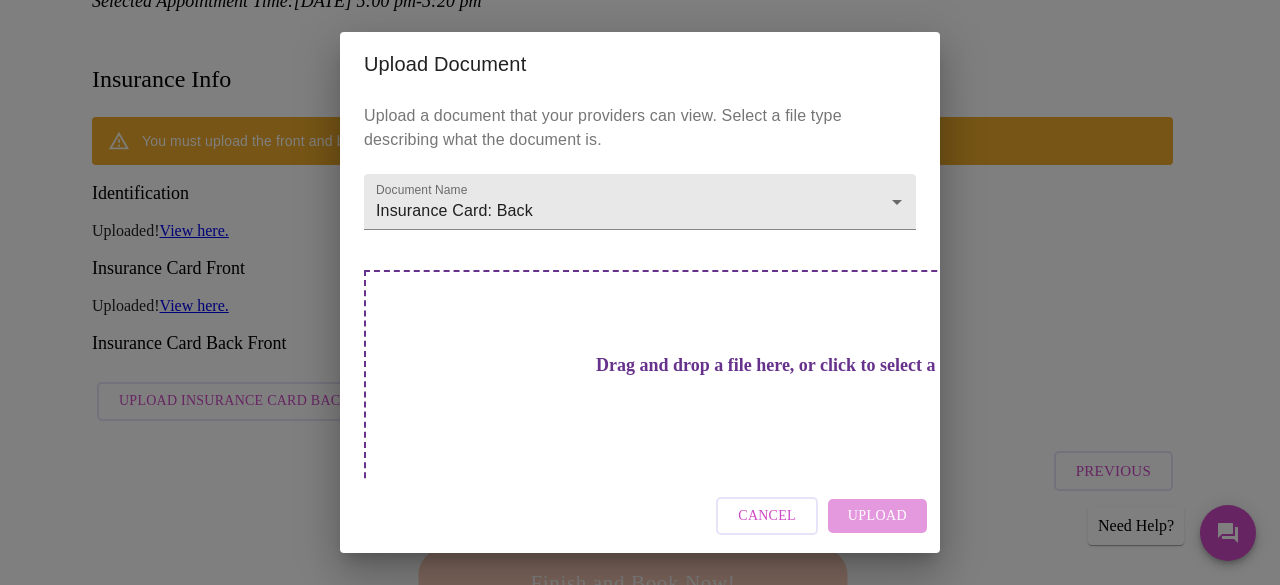 click on "Drag and drop a file here, or click to select a file" at bounding box center (780, 404) 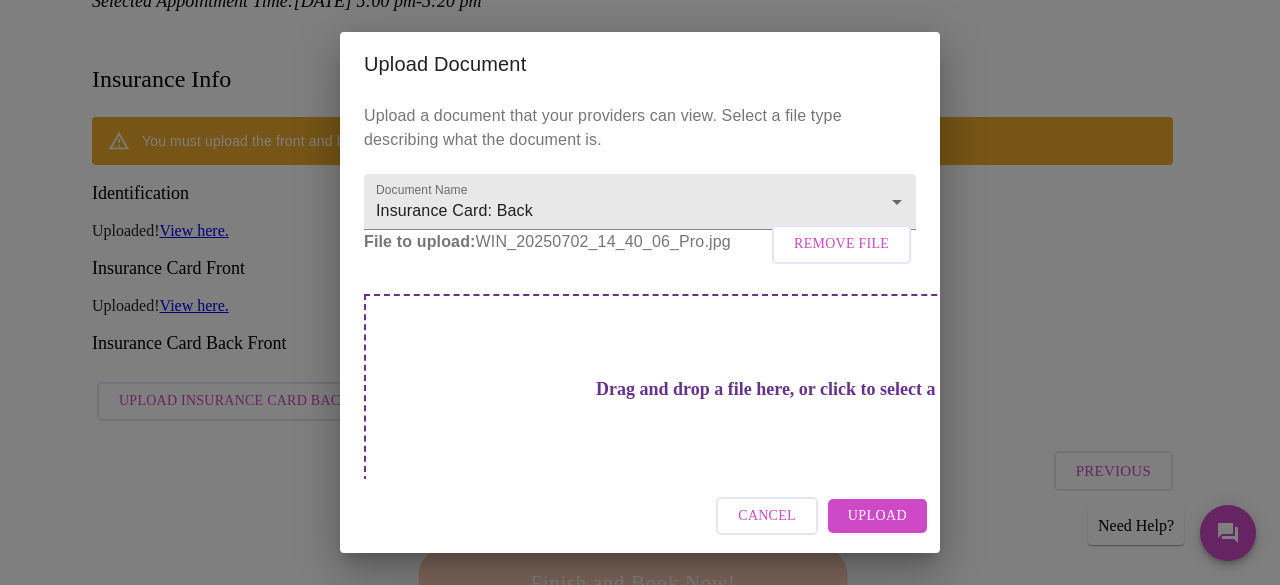 click on "Upload" at bounding box center [877, 516] 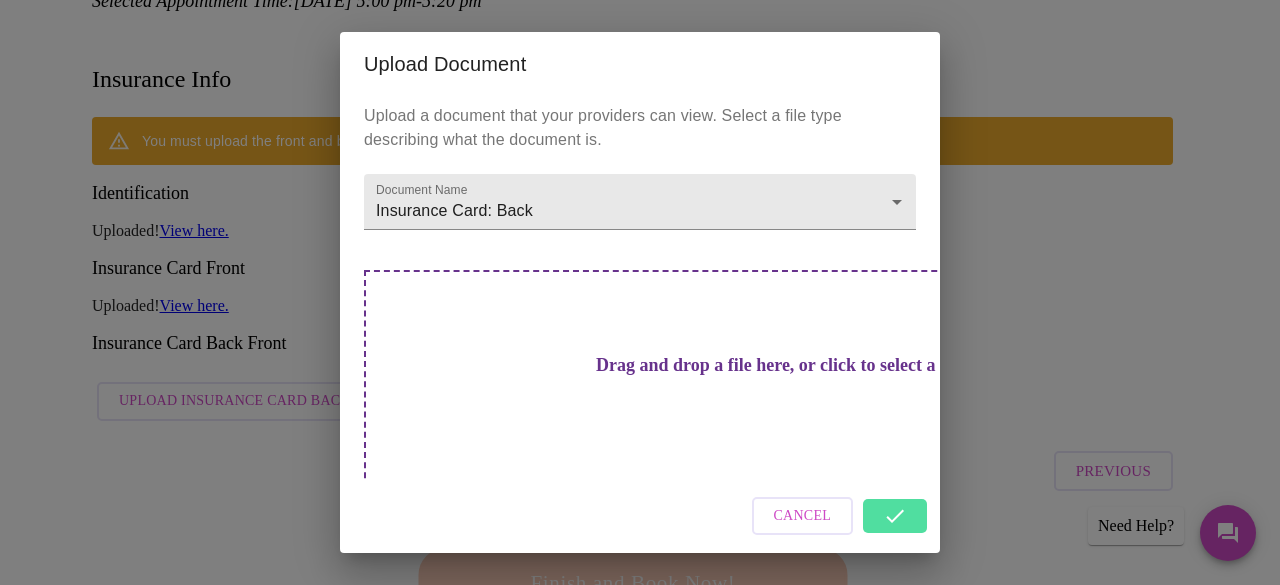 click on "Upload Document Upload a document that your providers can view. Select a file type describing what the document is. Document Name Insurance Card: Back Insurance Card: Back Drag and drop a file here, or click to select a file Cancel" at bounding box center (640, 292) 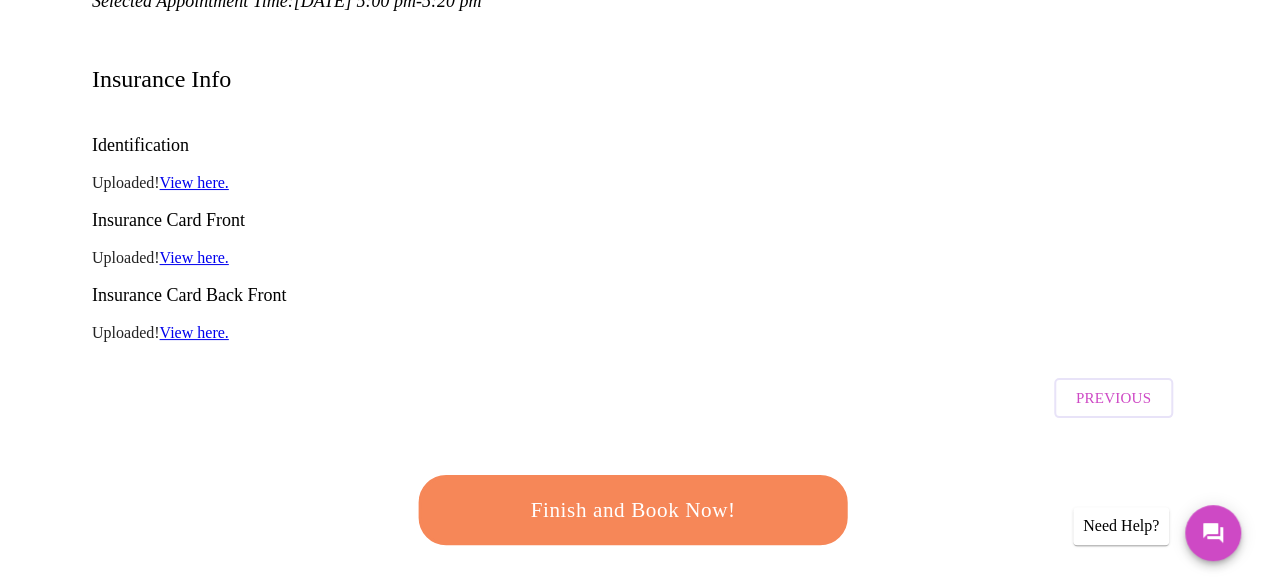 click on "Finish and Book Now!" at bounding box center [633, 510] 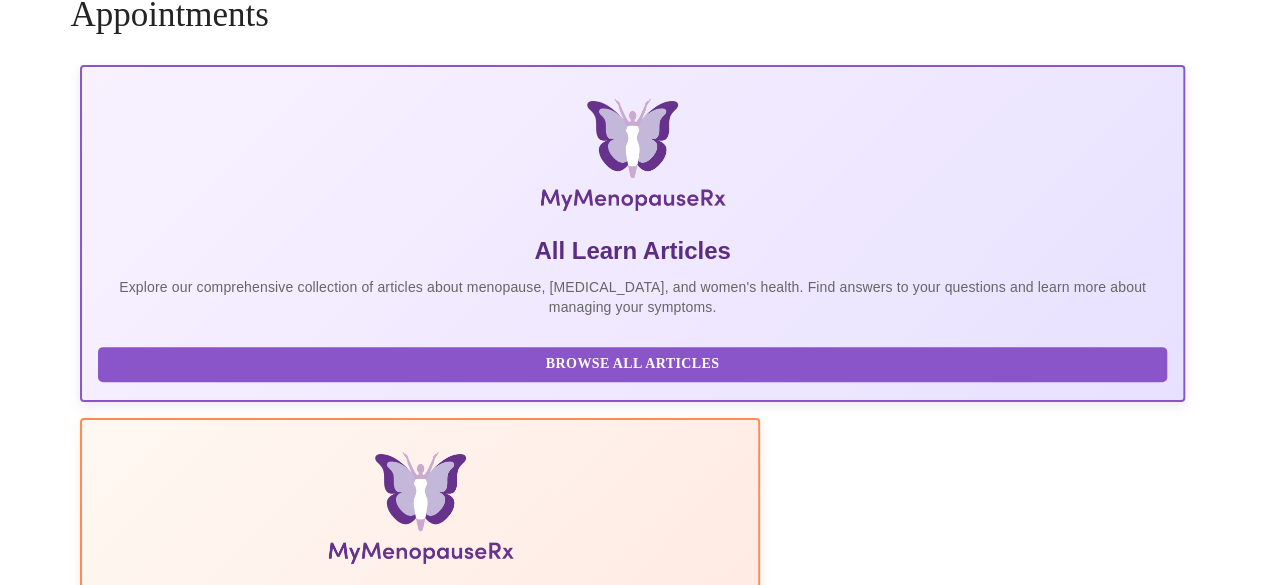 scroll, scrollTop: 284, scrollLeft: 0, axis: vertical 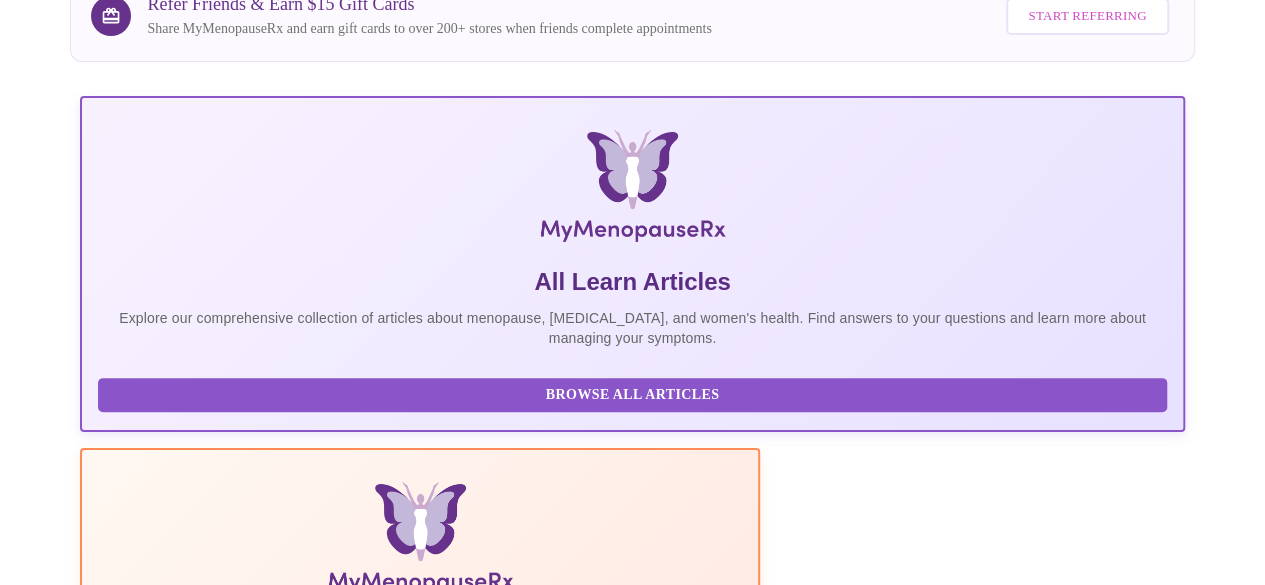 click on "Browse All Articles" at bounding box center [632, 395] 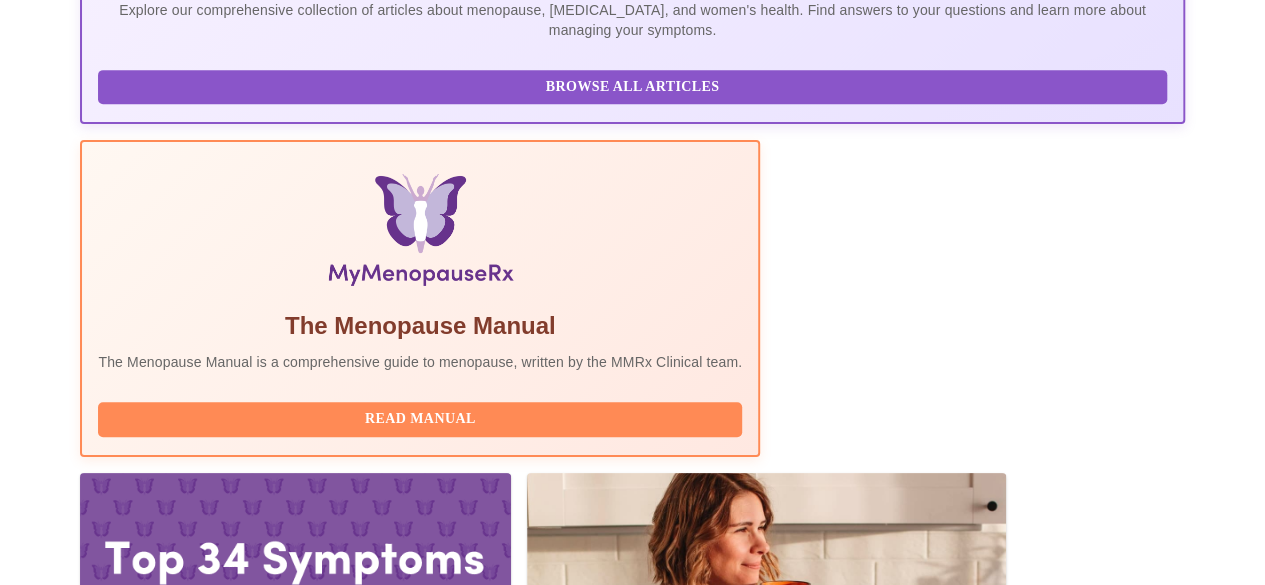 scroll, scrollTop: 535, scrollLeft: 0, axis: vertical 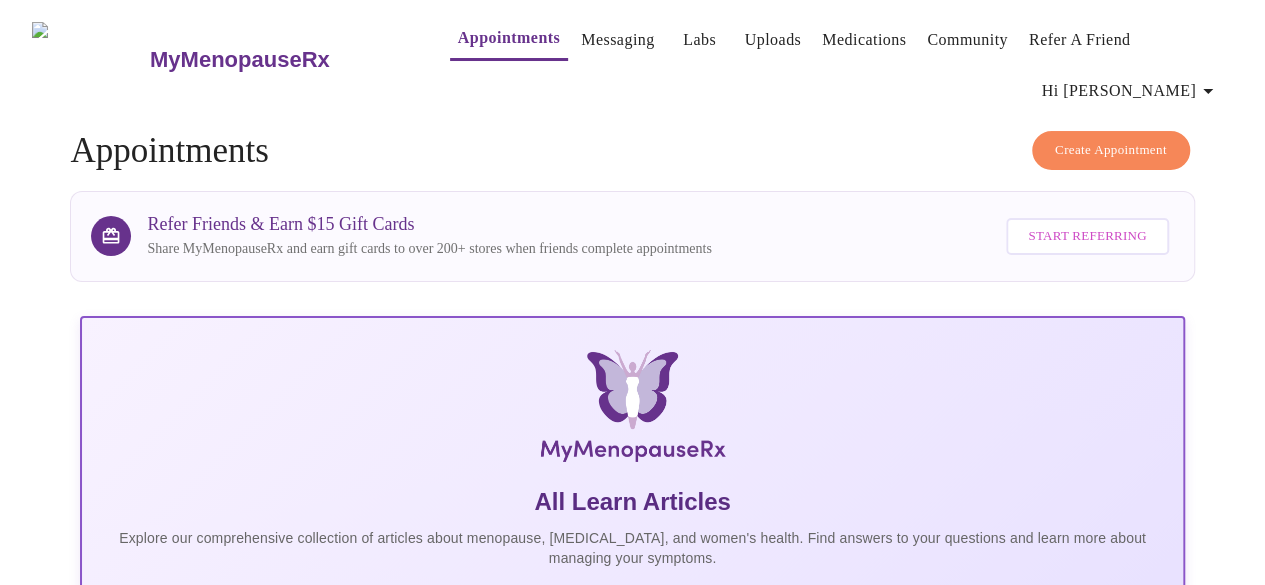 click on "Appointments Messaging Labs Uploads Medications Community Refer a Friend Hi [PERSON_NAME]" at bounding box center (821, 59) 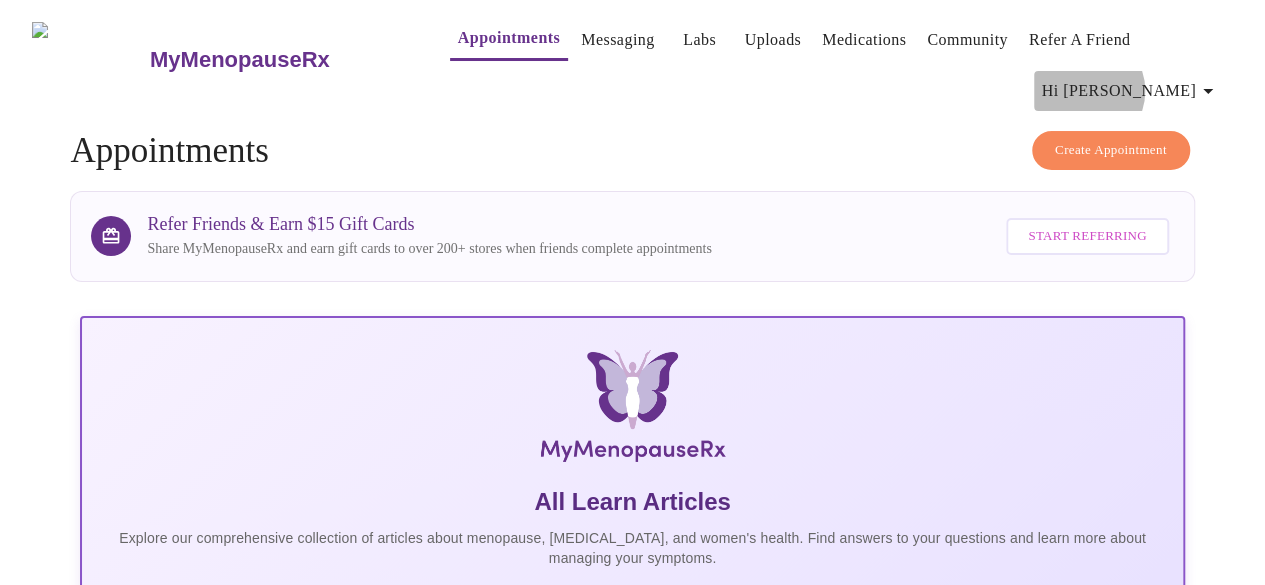 click on "Hi [PERSON_NAME]" at bounding box center (1131, 91) 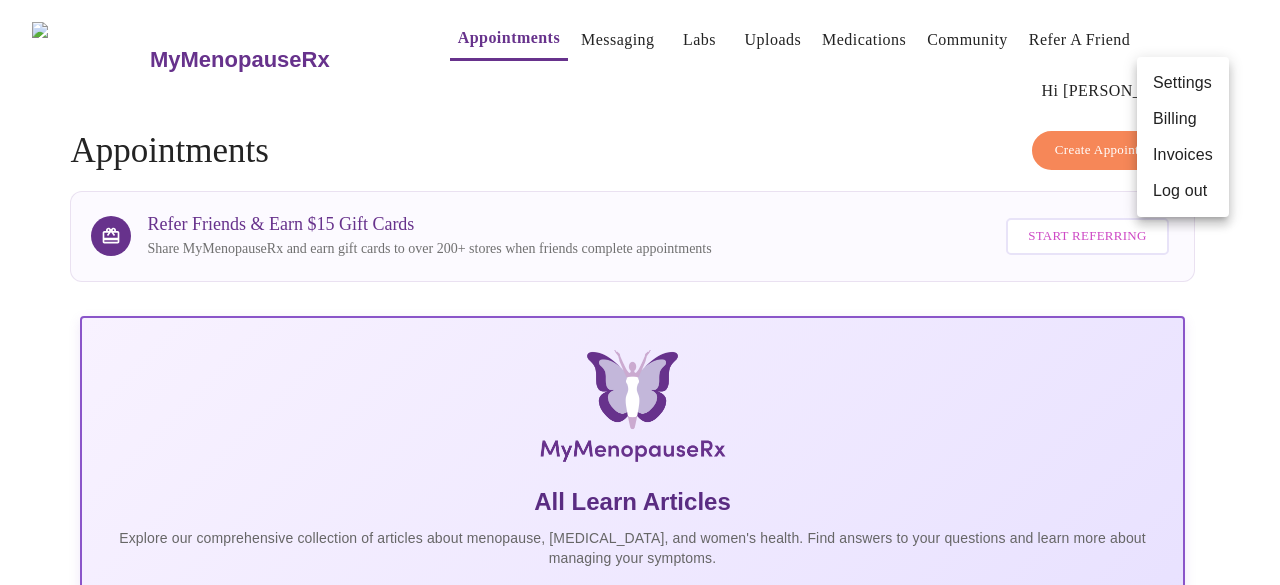 click at bounding box center [640, 292] 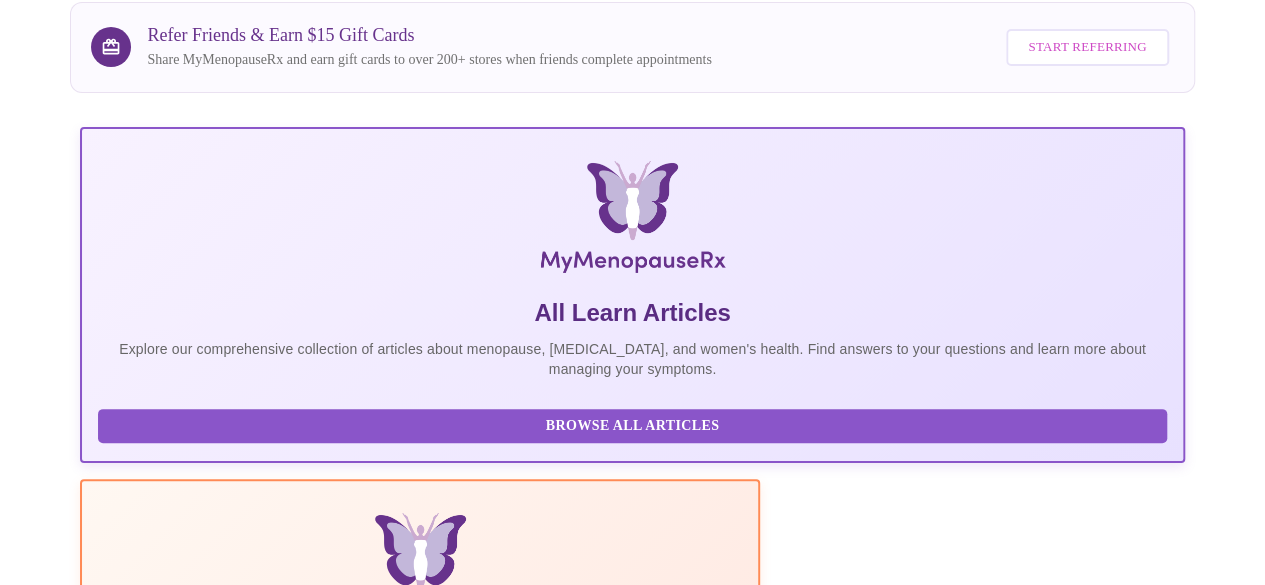 scroll, scrollTop: 204, scrollLeft: 0, axis: vertical 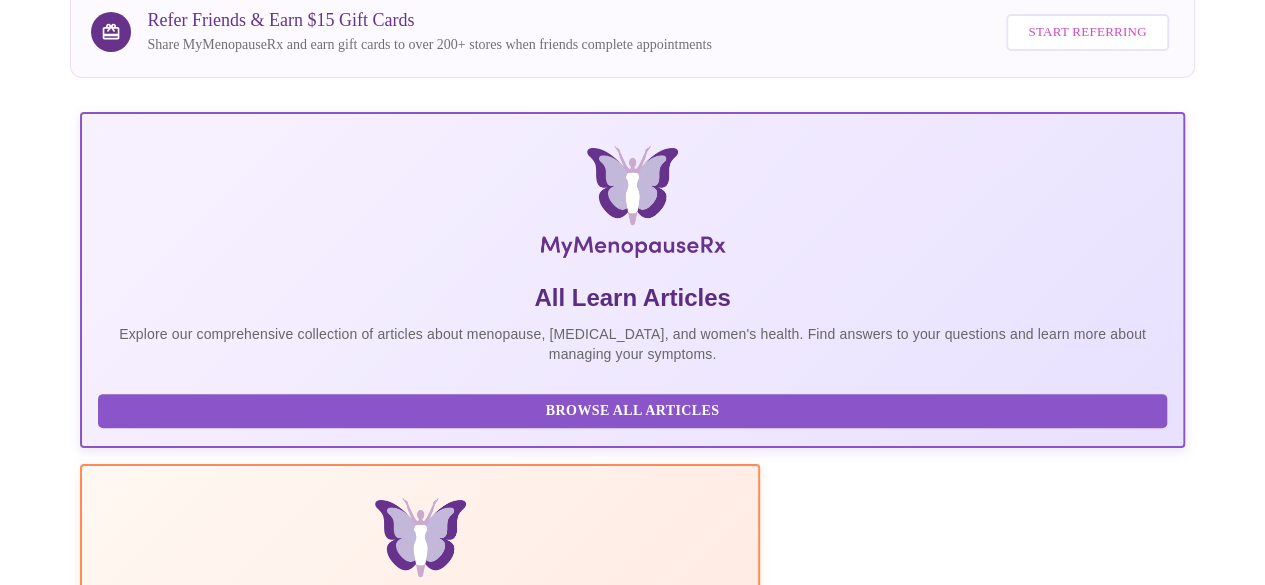click on "8 Most Common [MEDICAL_DATA] Myths" at bounding box center [766, 1098] 